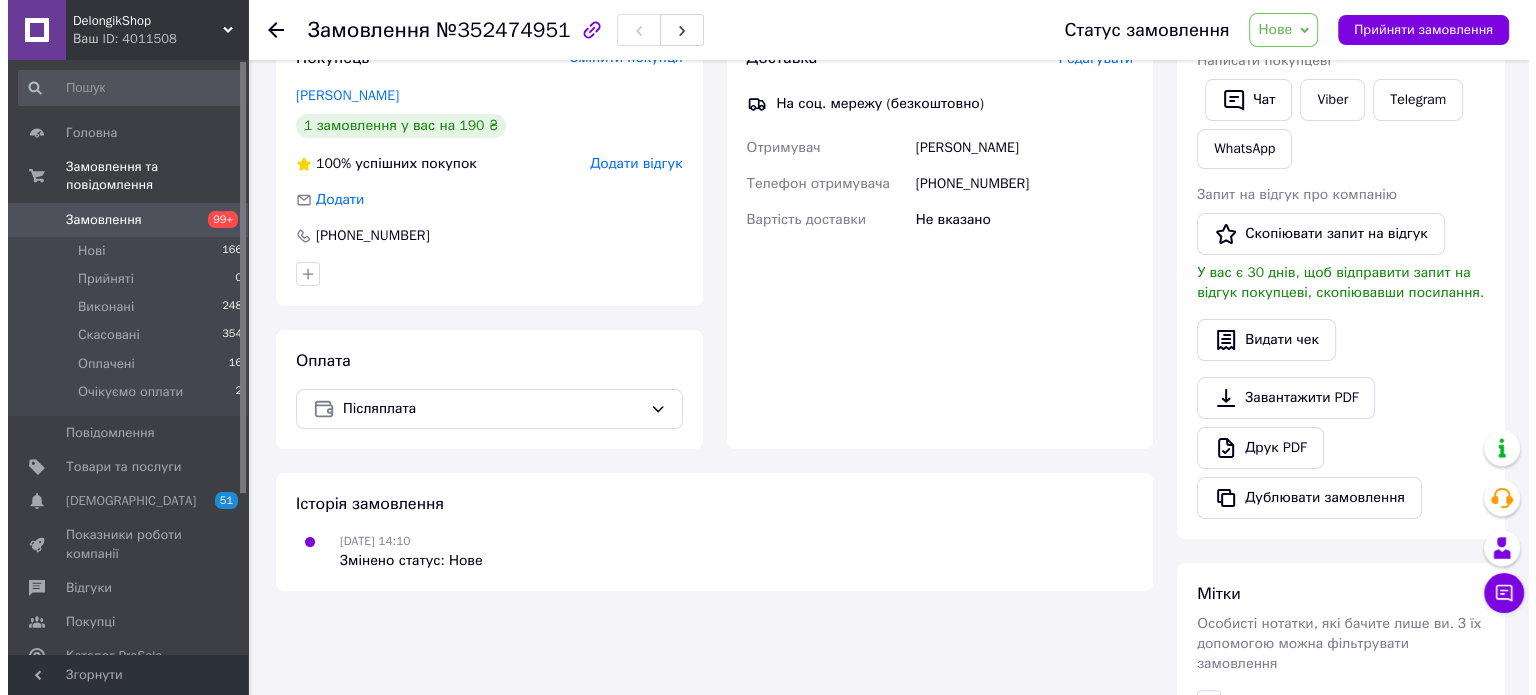 scroll, scrollTop: 0, scrollLeft: 0, axis: both 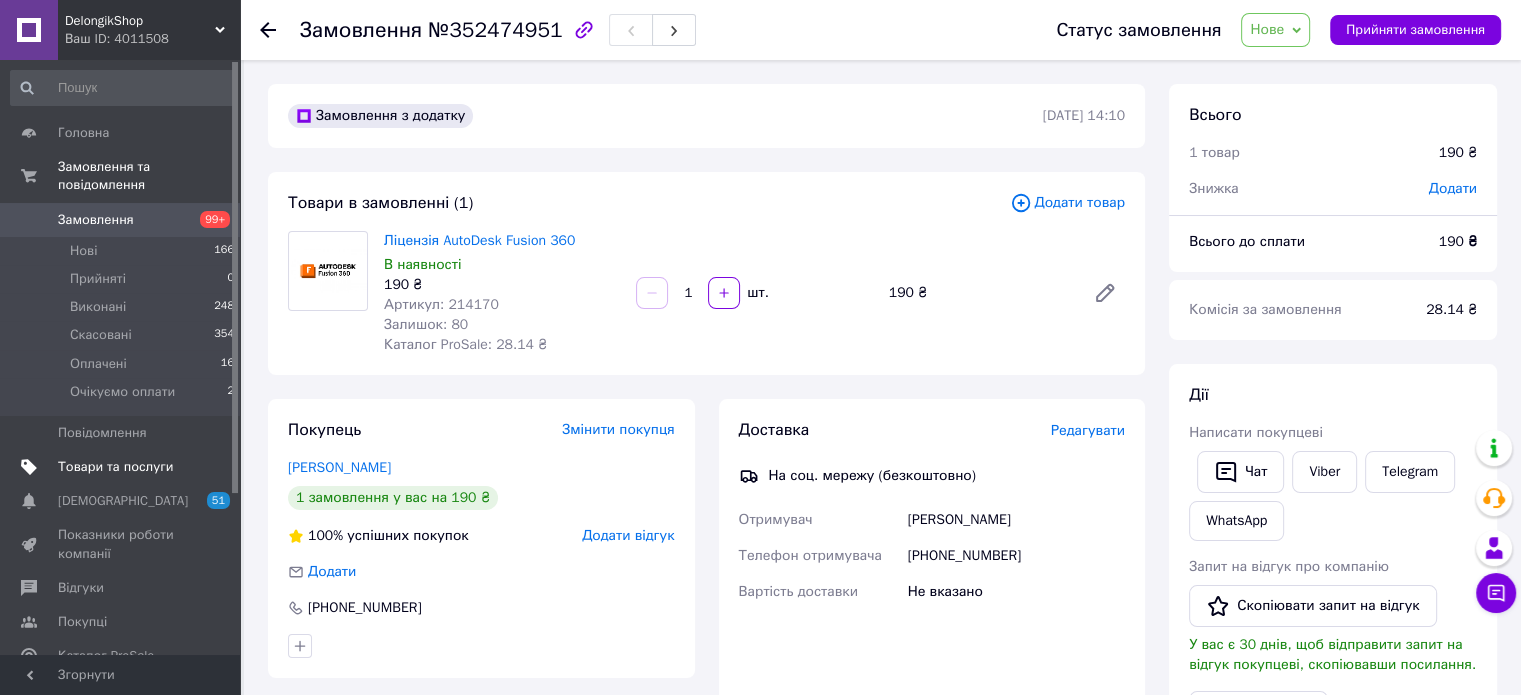 click on "Товари та послуги" at bounding box center [123, 467] 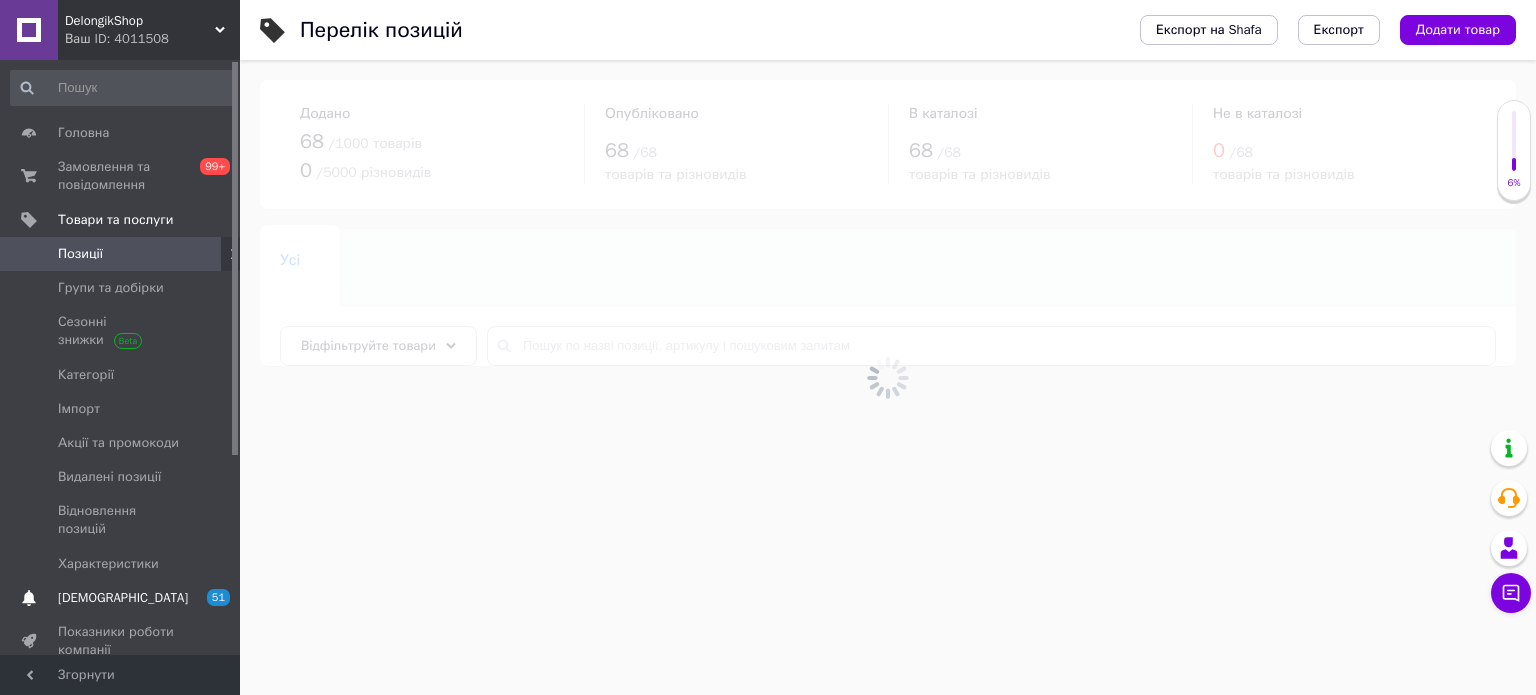 click on "51" at bounding box center [218, 597] 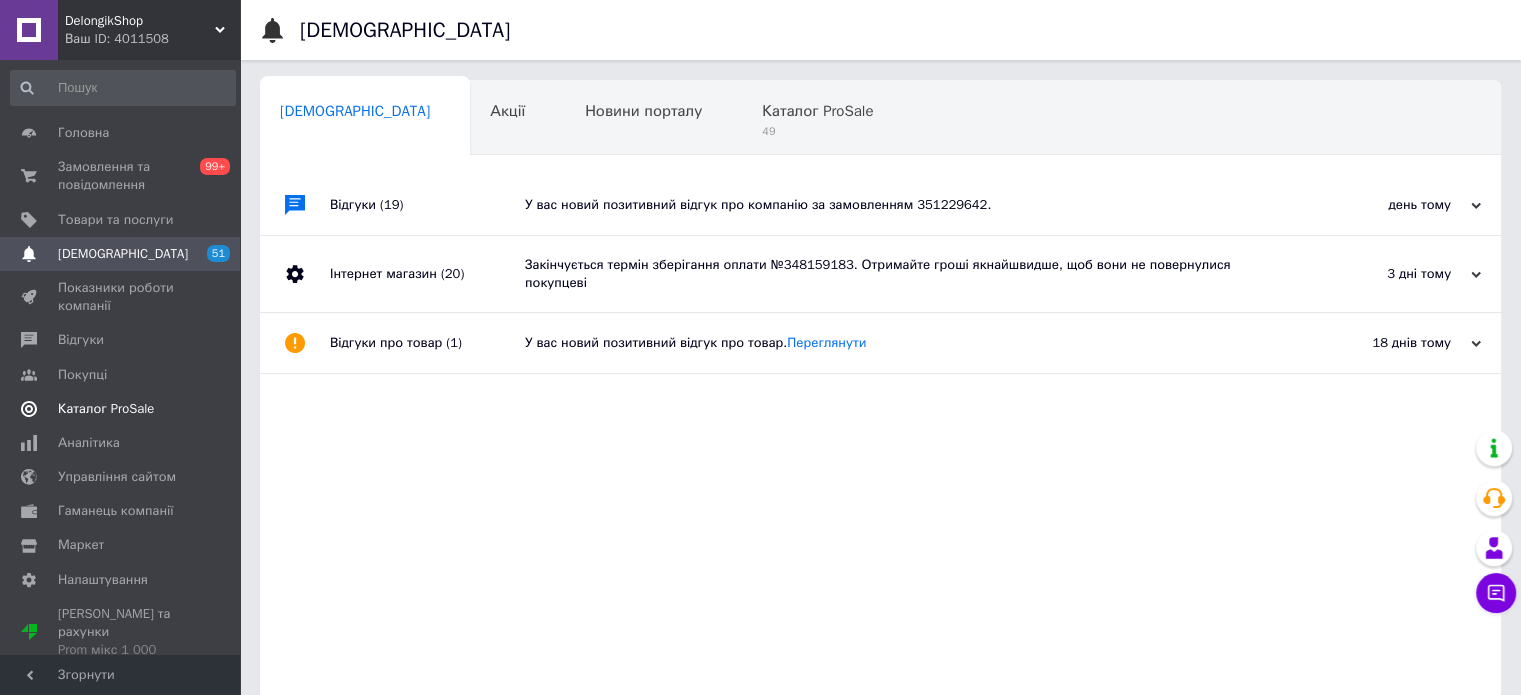 click on "Каталог ProSale" at bounding box center [123, 409] 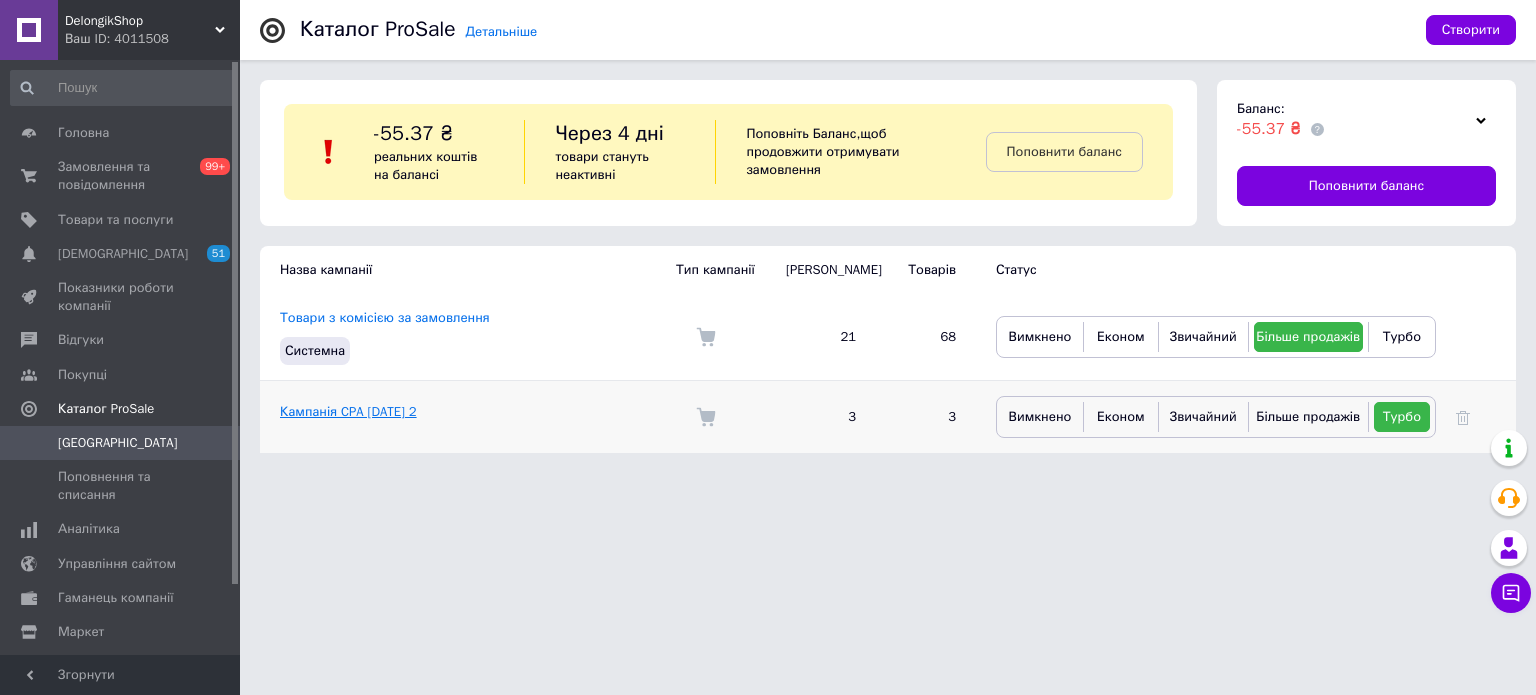 click on "Кампанія CPA [DATE] 2" at bounding box center (348, 411) 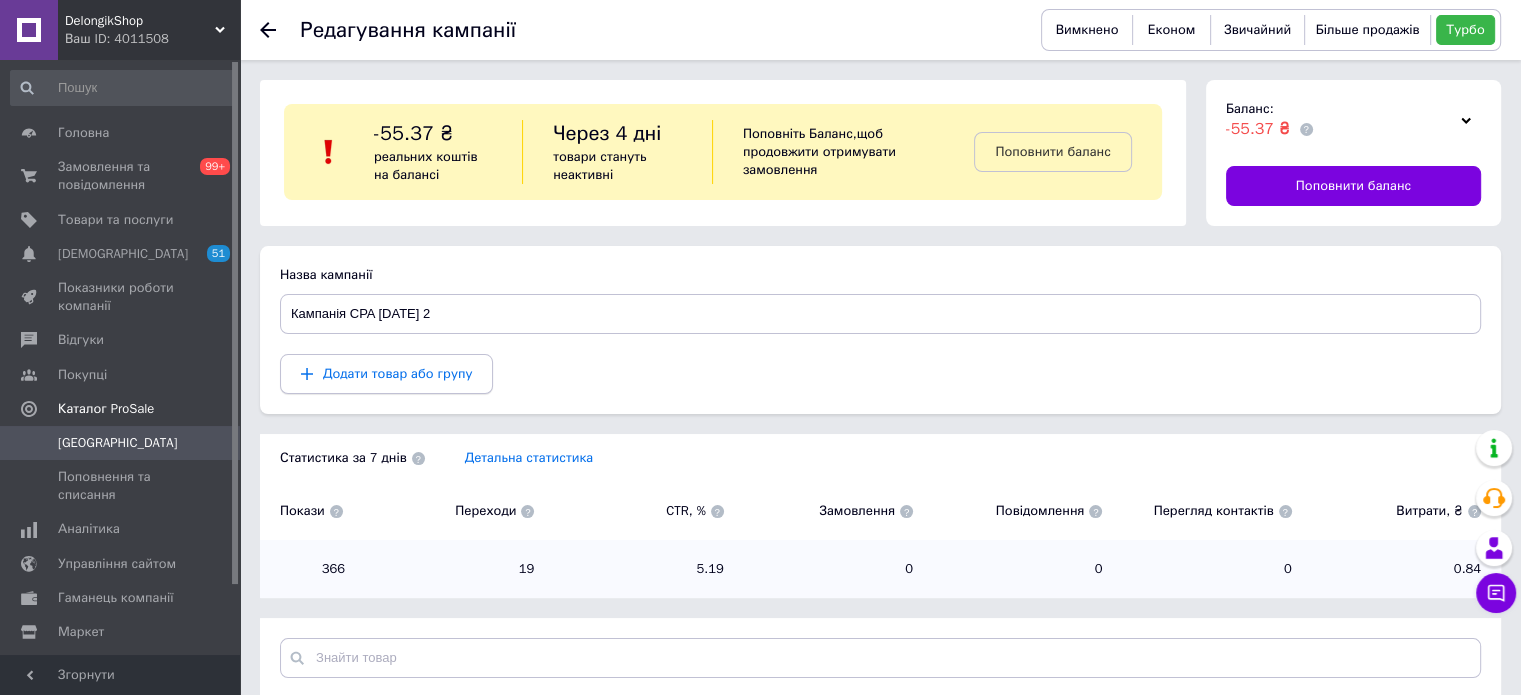 click on "Додати товар або групу" at bounding box center [386, 374] 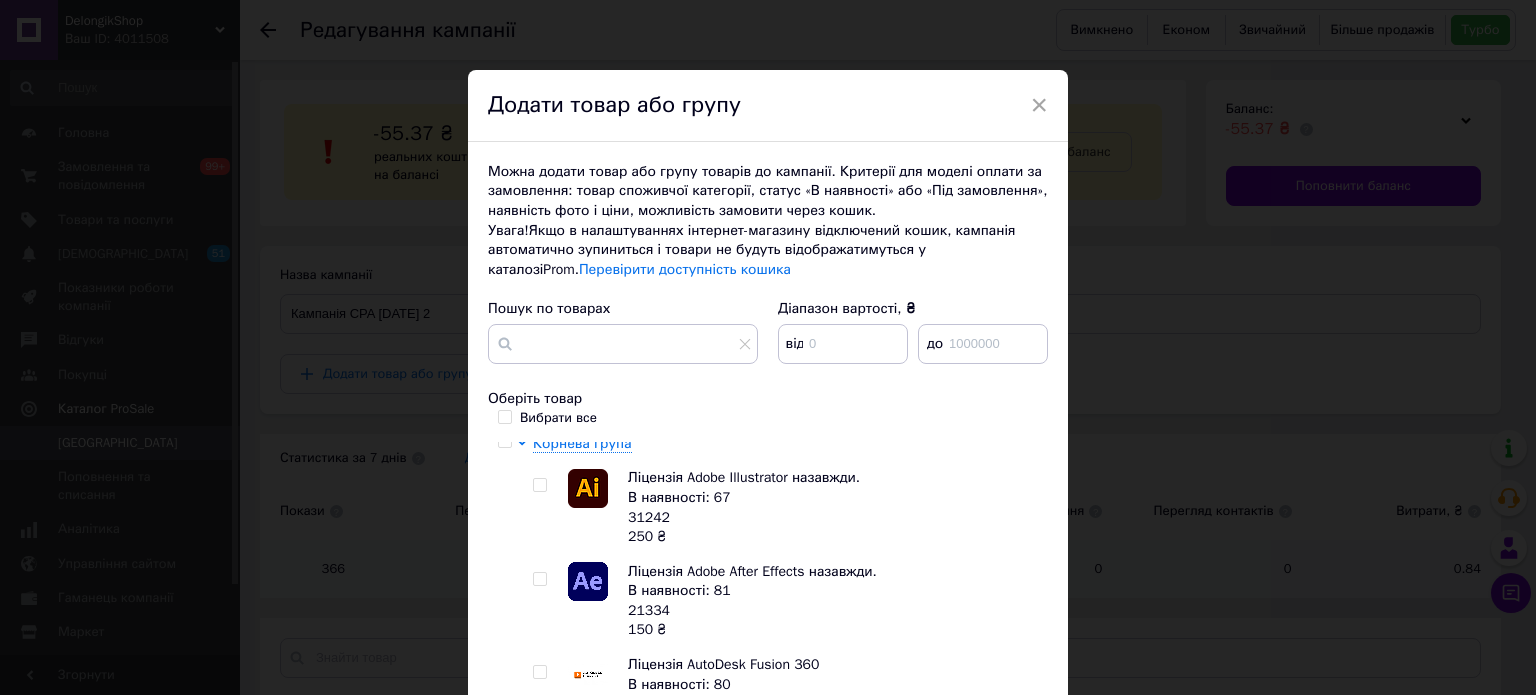 scroll, scrollTop: 0, scrollLeft: 0, axis: both 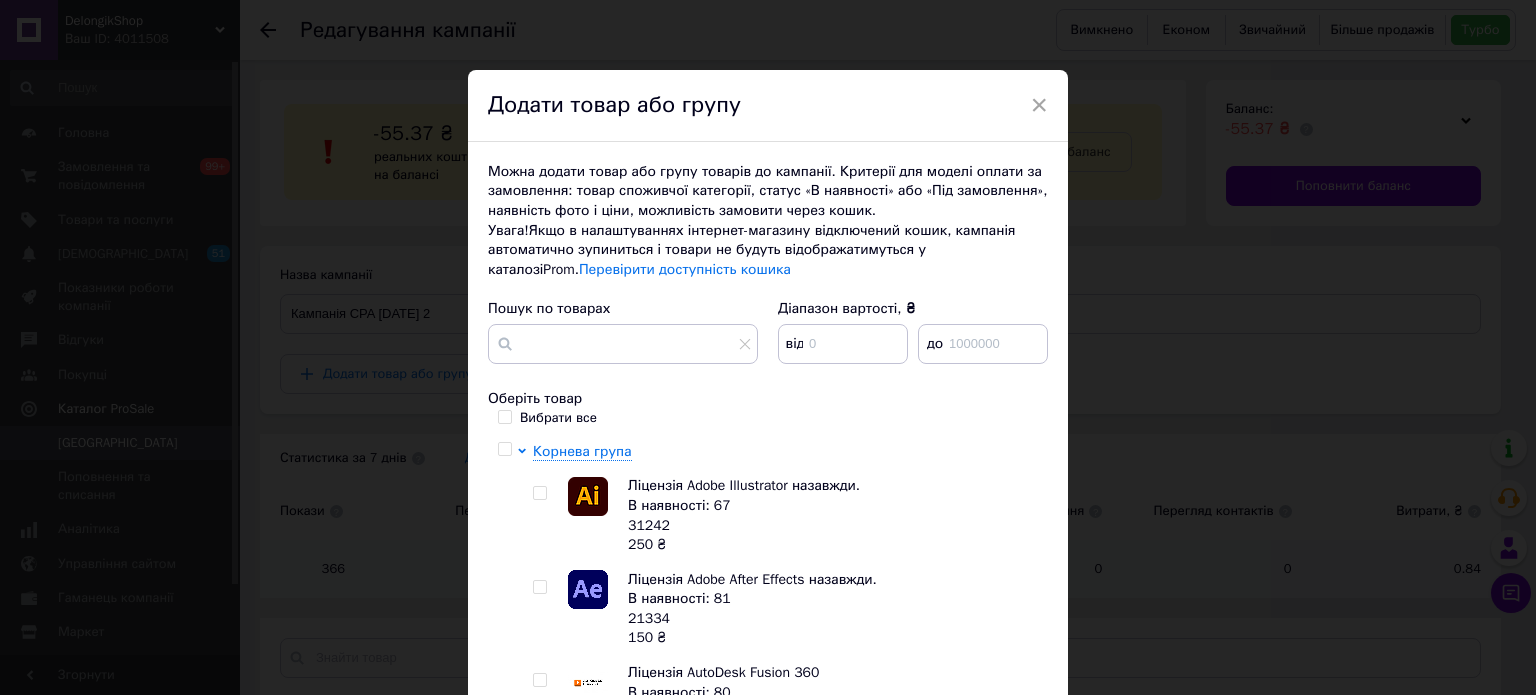 click at bounding box center [543, 515] 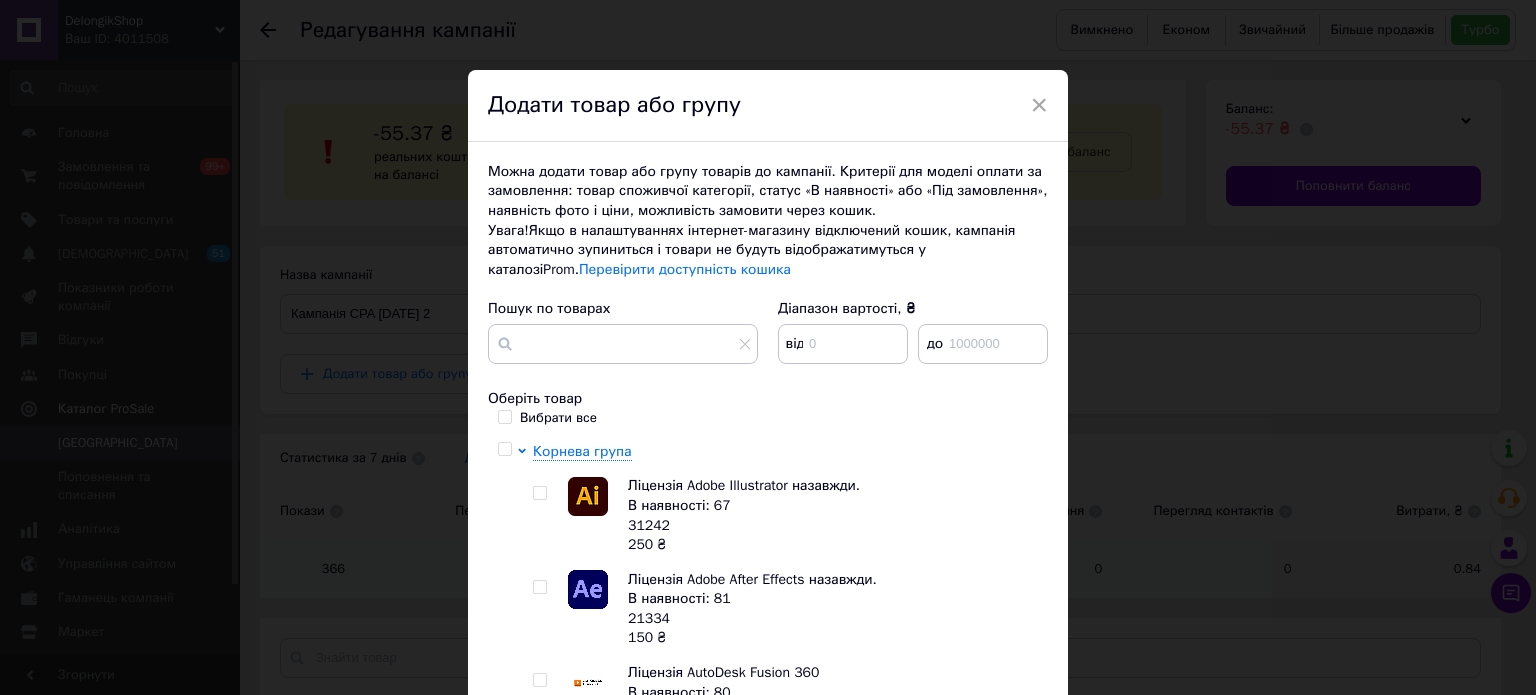 click at bounding box center [539, 493] 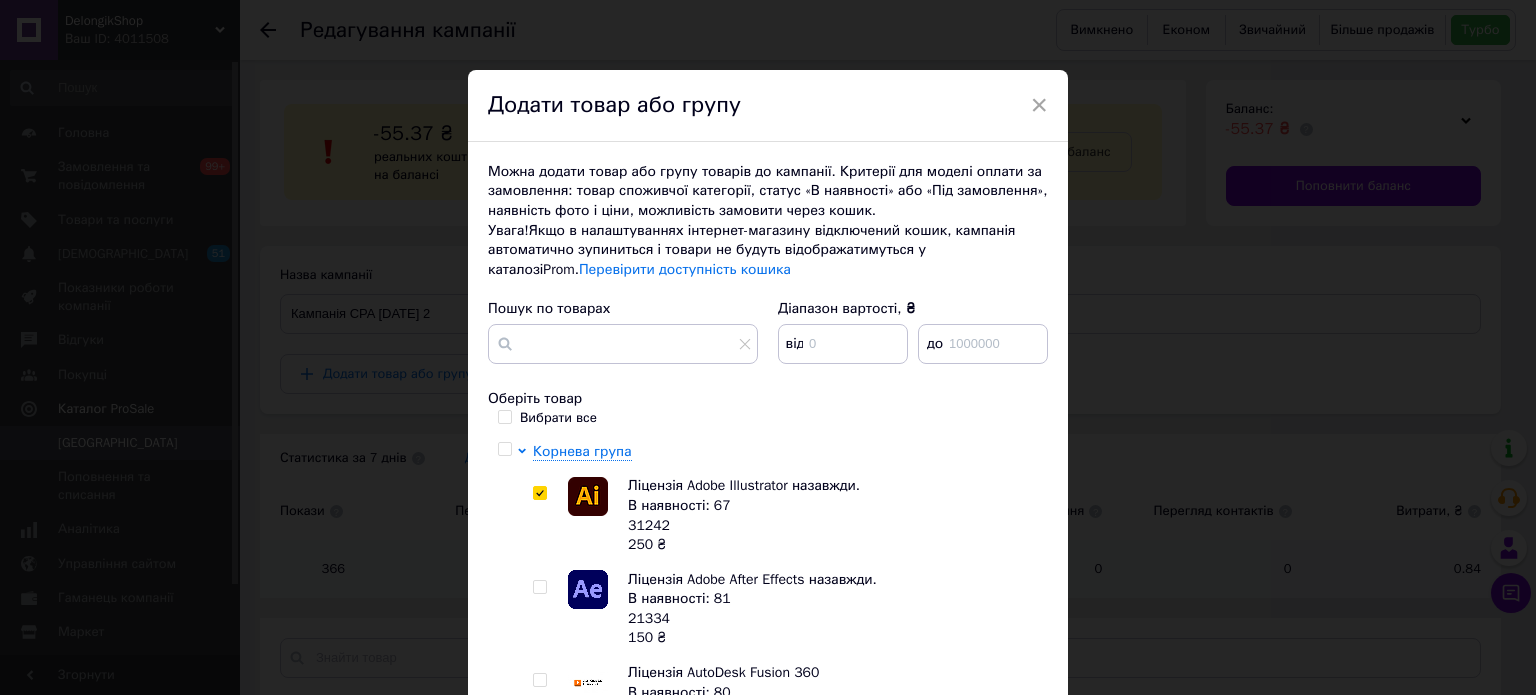 checkbox on "true" 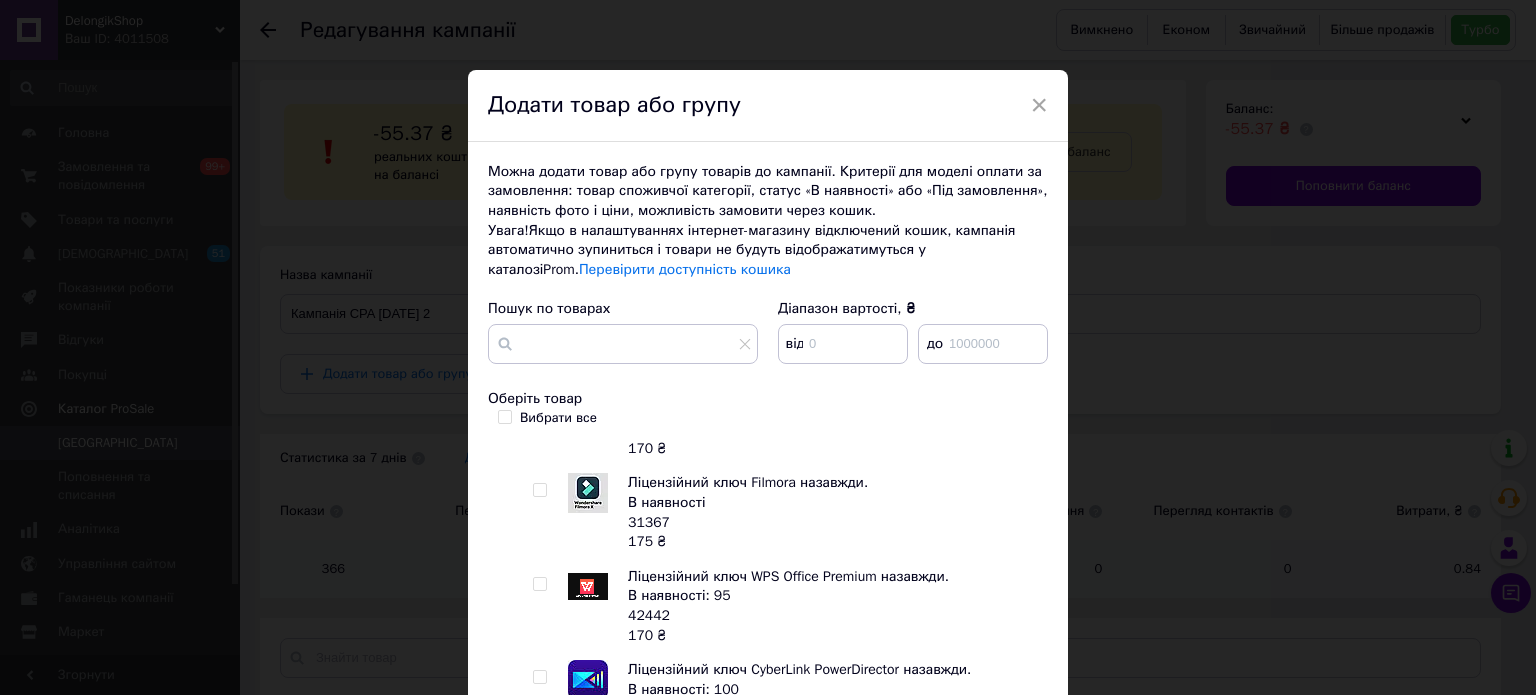 scroll, scrollTop: 1497, scrollLeft: 0, axis: vertical 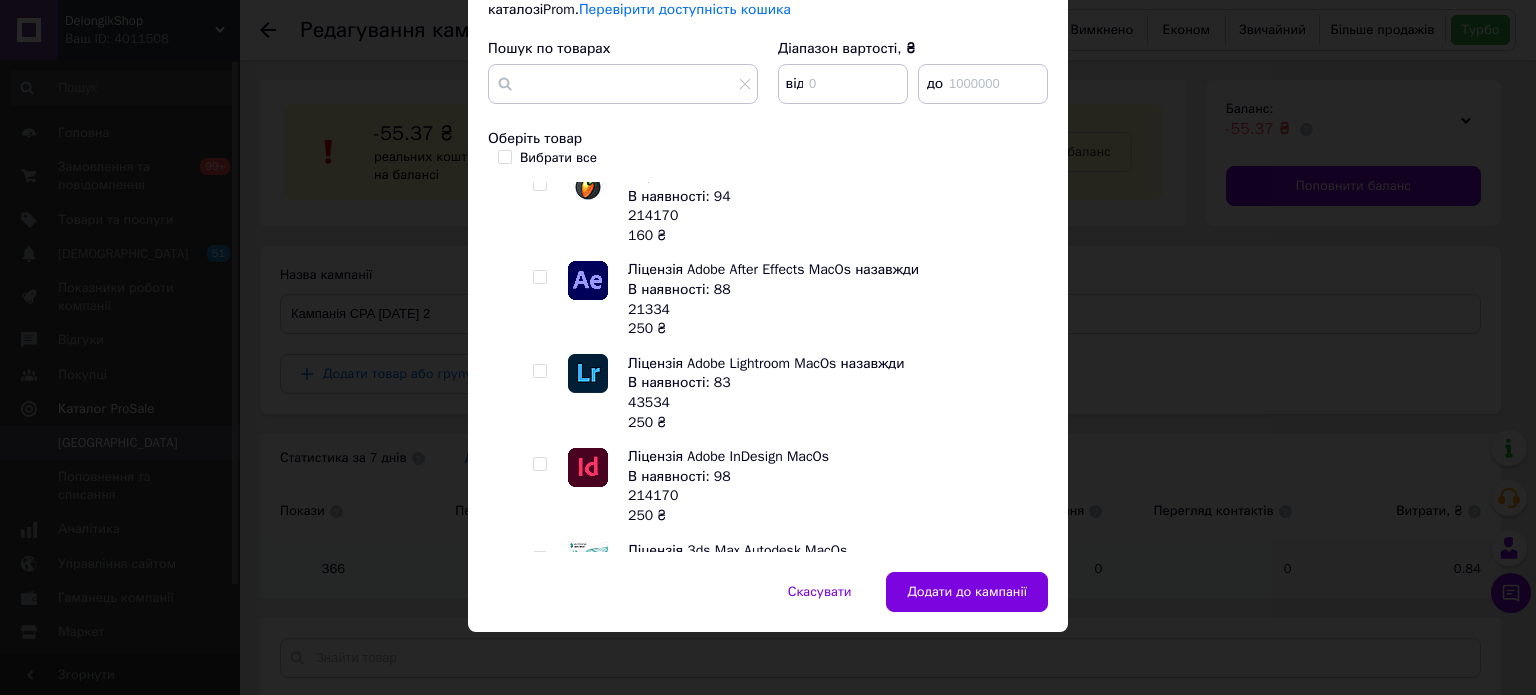 click at bounding box center [539, 277] 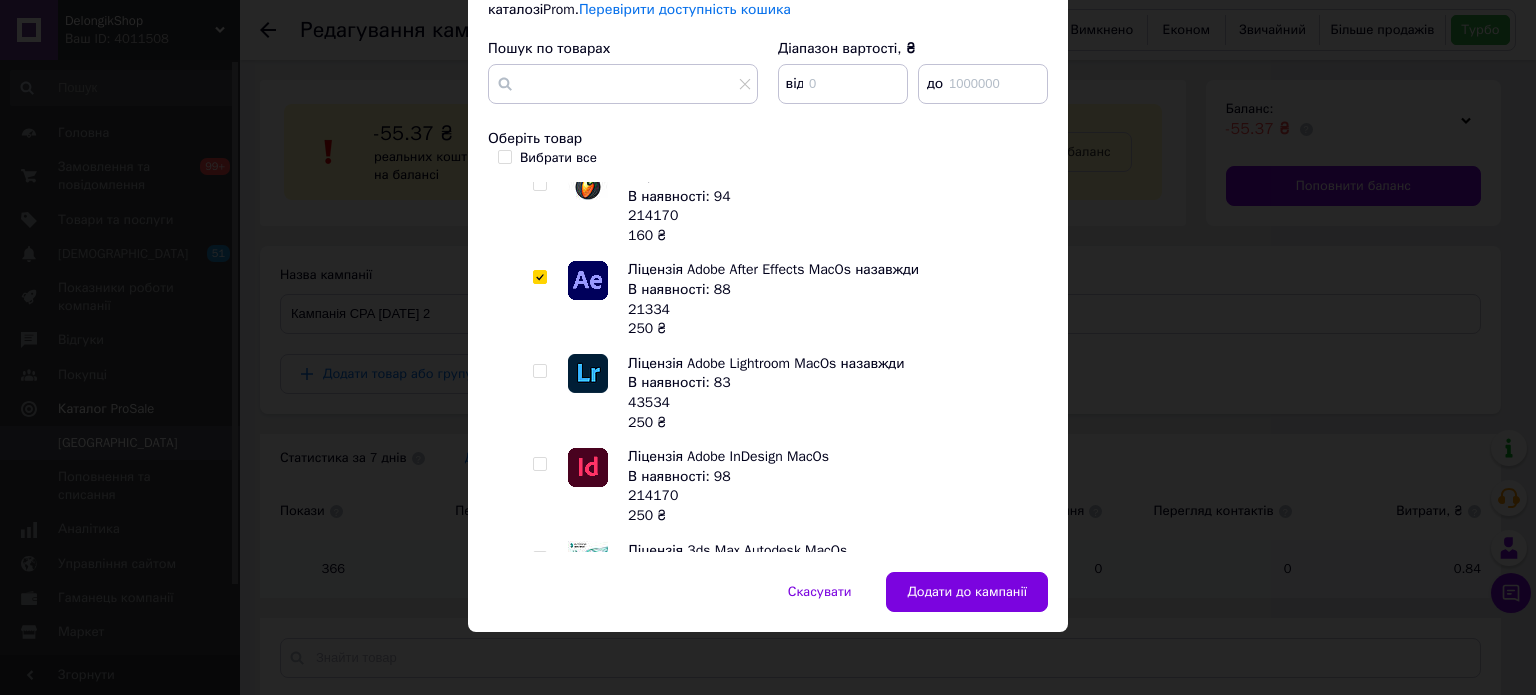 checkbox on "true" 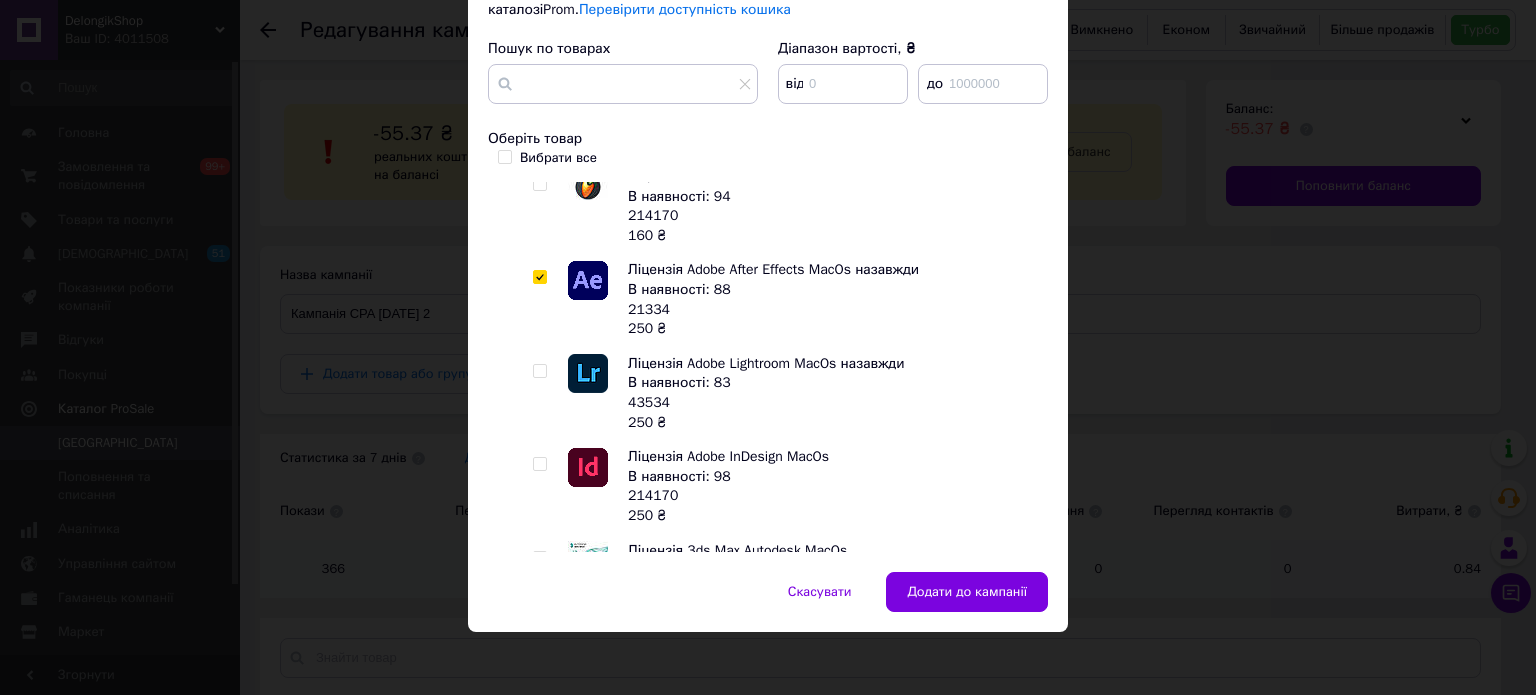 click at bounding box center (539, 371) 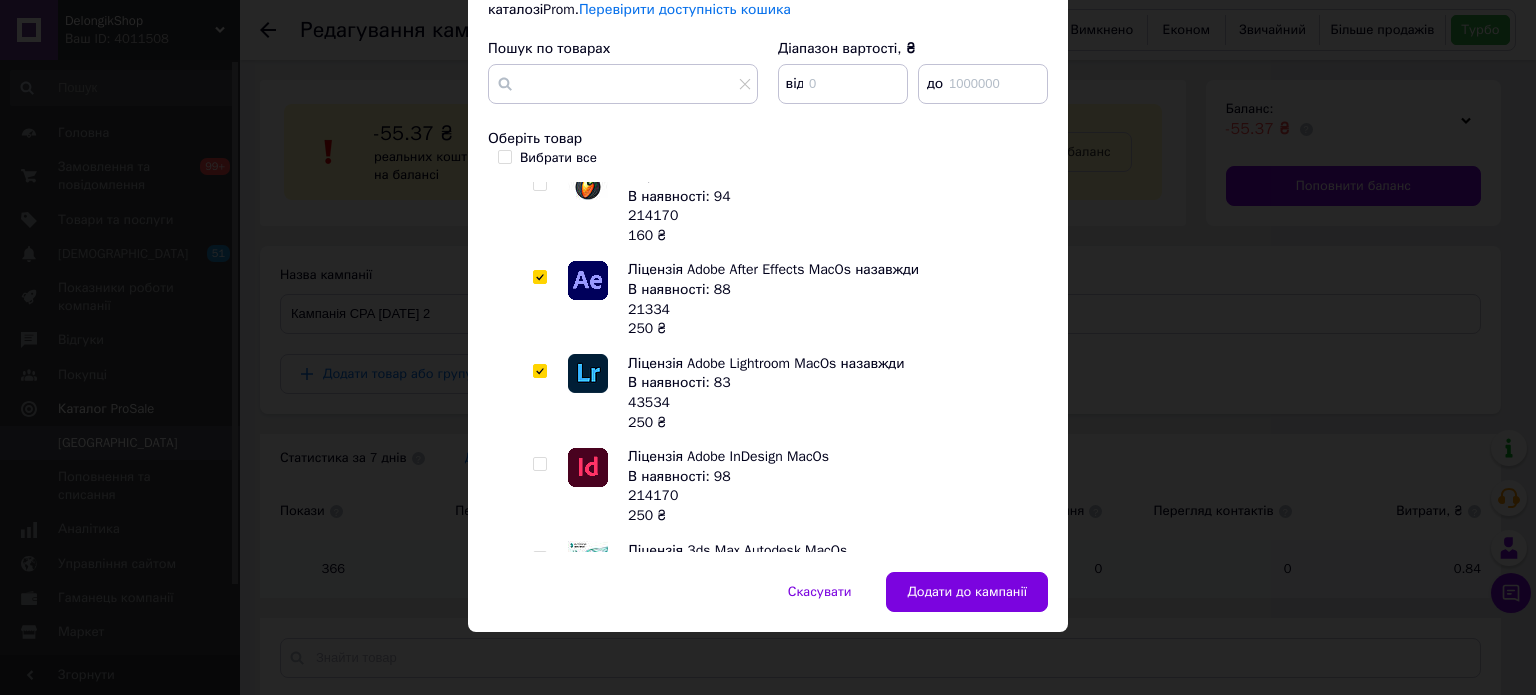 checkbox on "true" 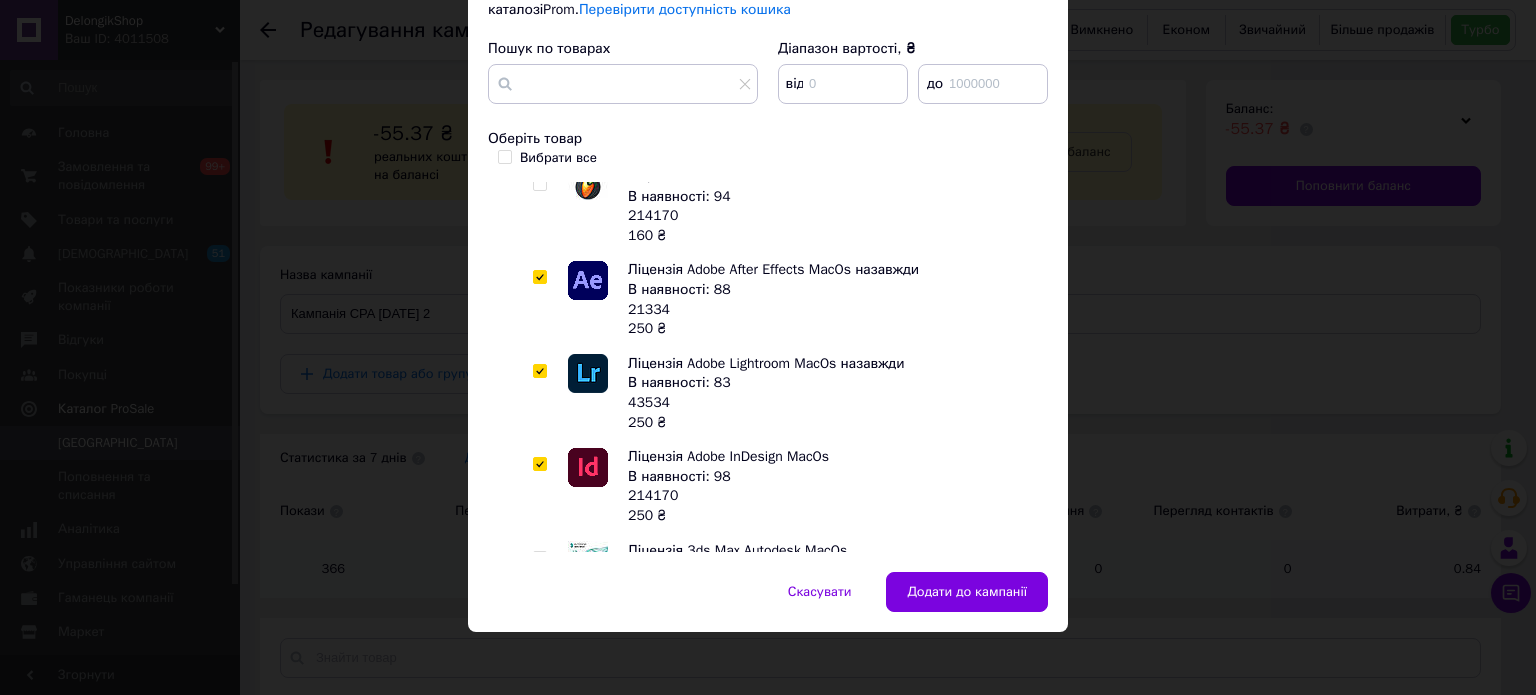 checkbox on "true" 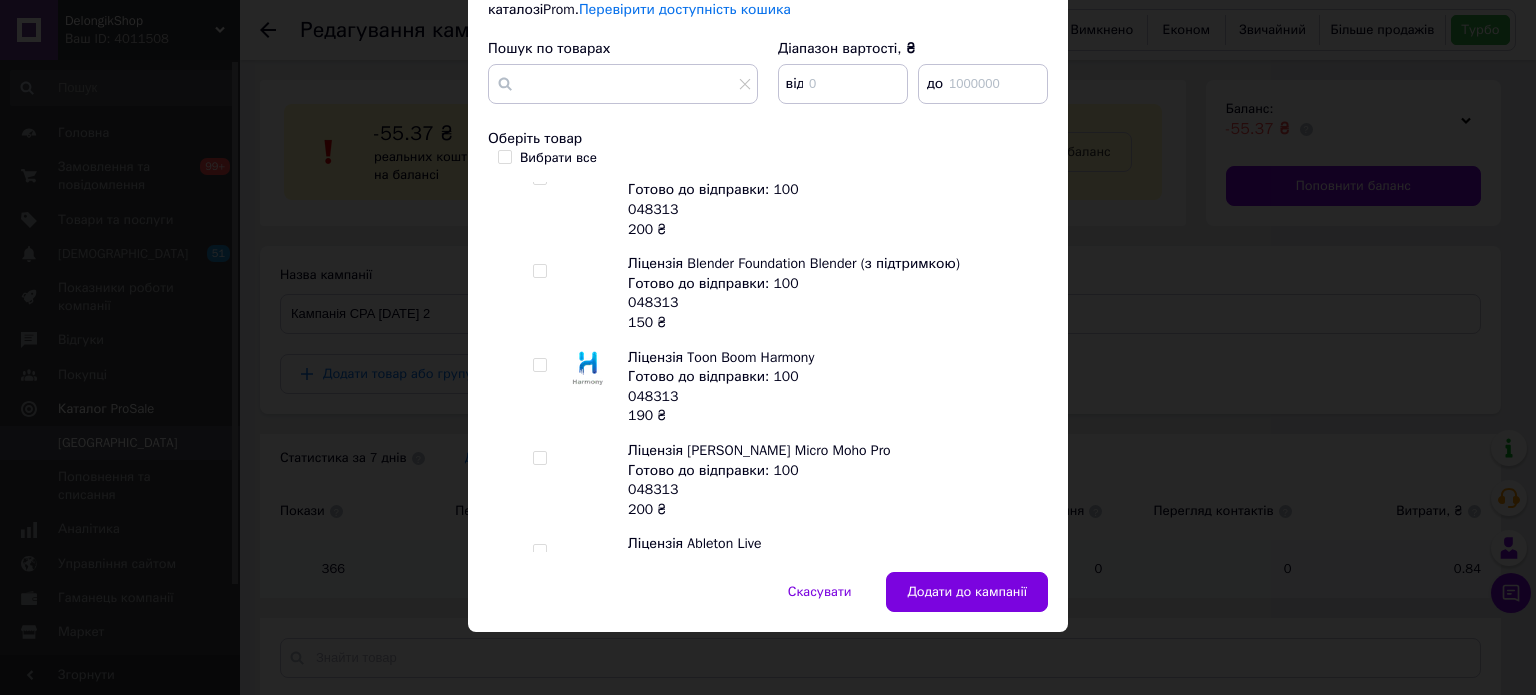 scroll, scrollTop: 3365, scrollLeft: 0, axis: vertical 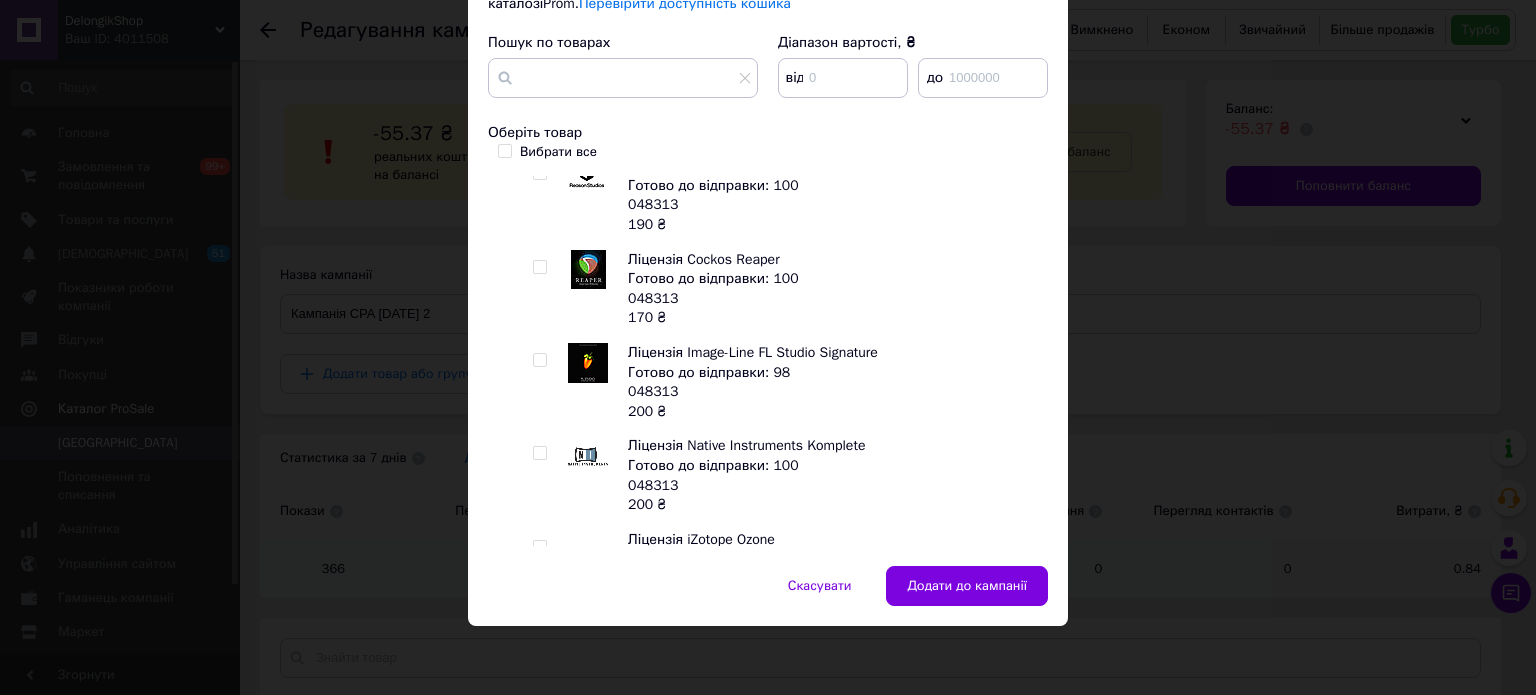click at bounding box center [539, 360] 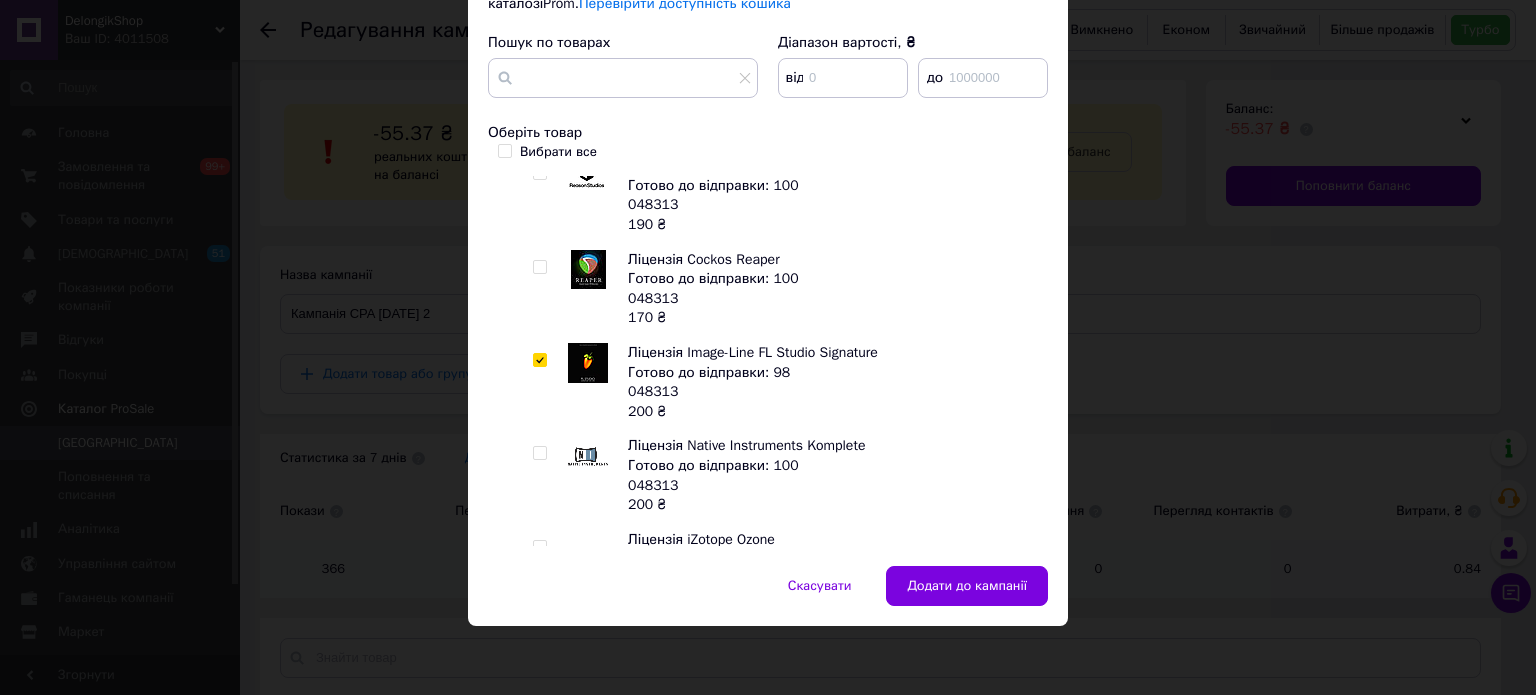 checkbox on "true" 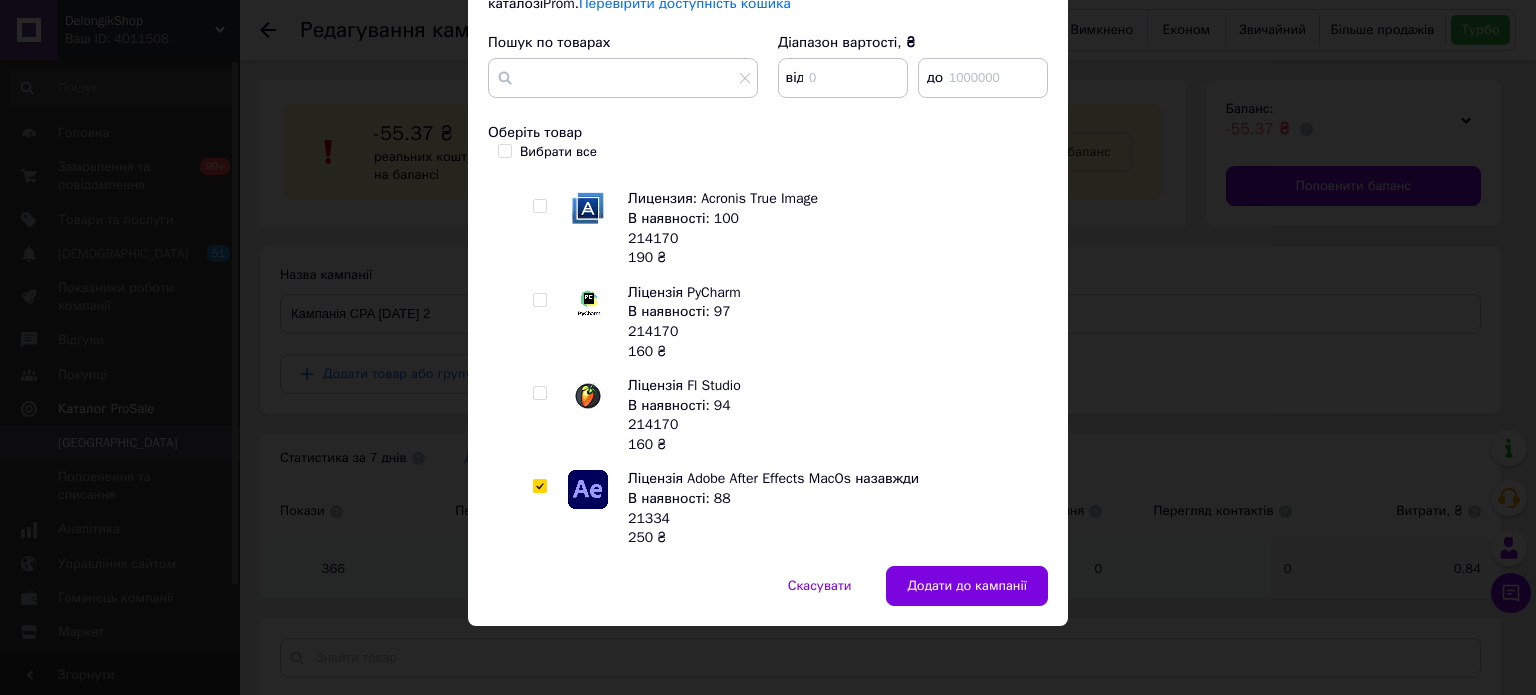 scroll, scrollTop: 2129, scrollLeft: 0, axis: vertical 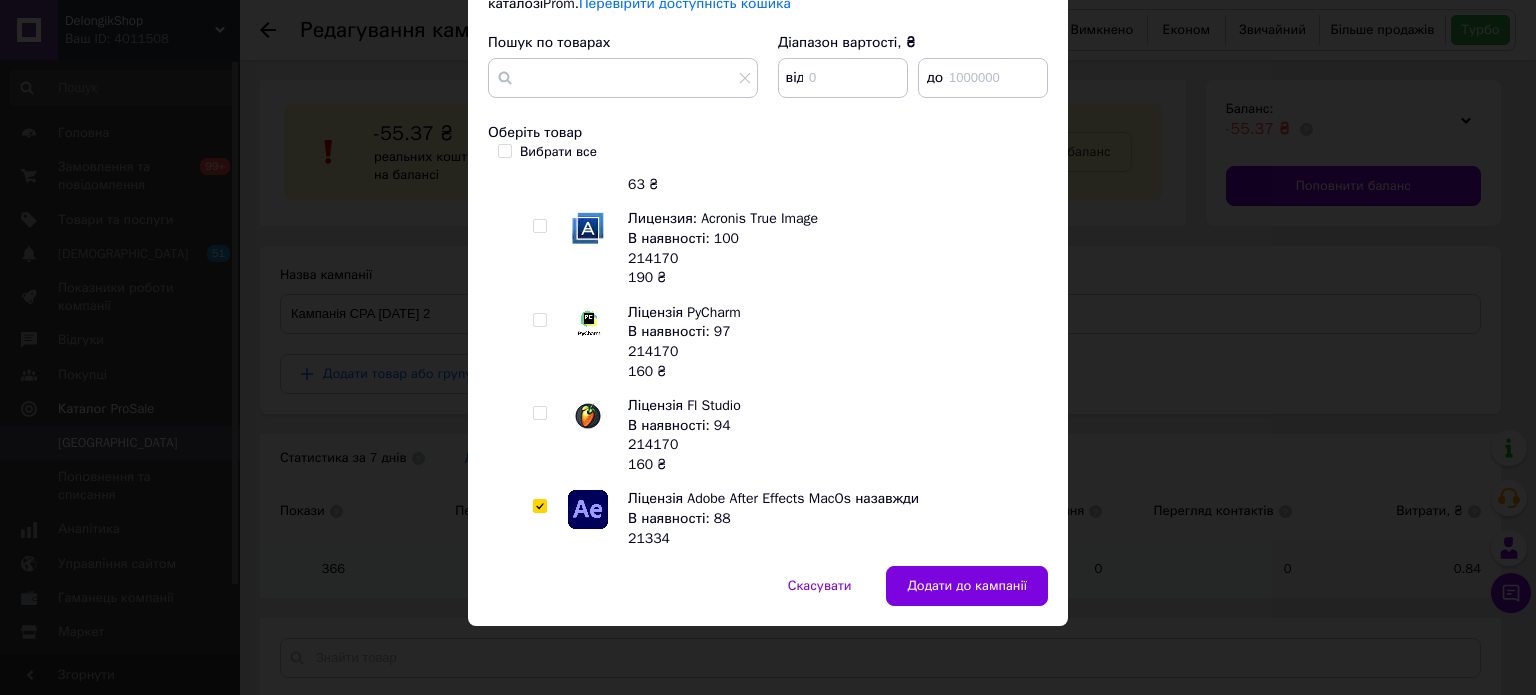 drag, startPoint x: 540, startPoint y: 412, endPoint x: 627, endPoint y: 387, distance: 90.52071 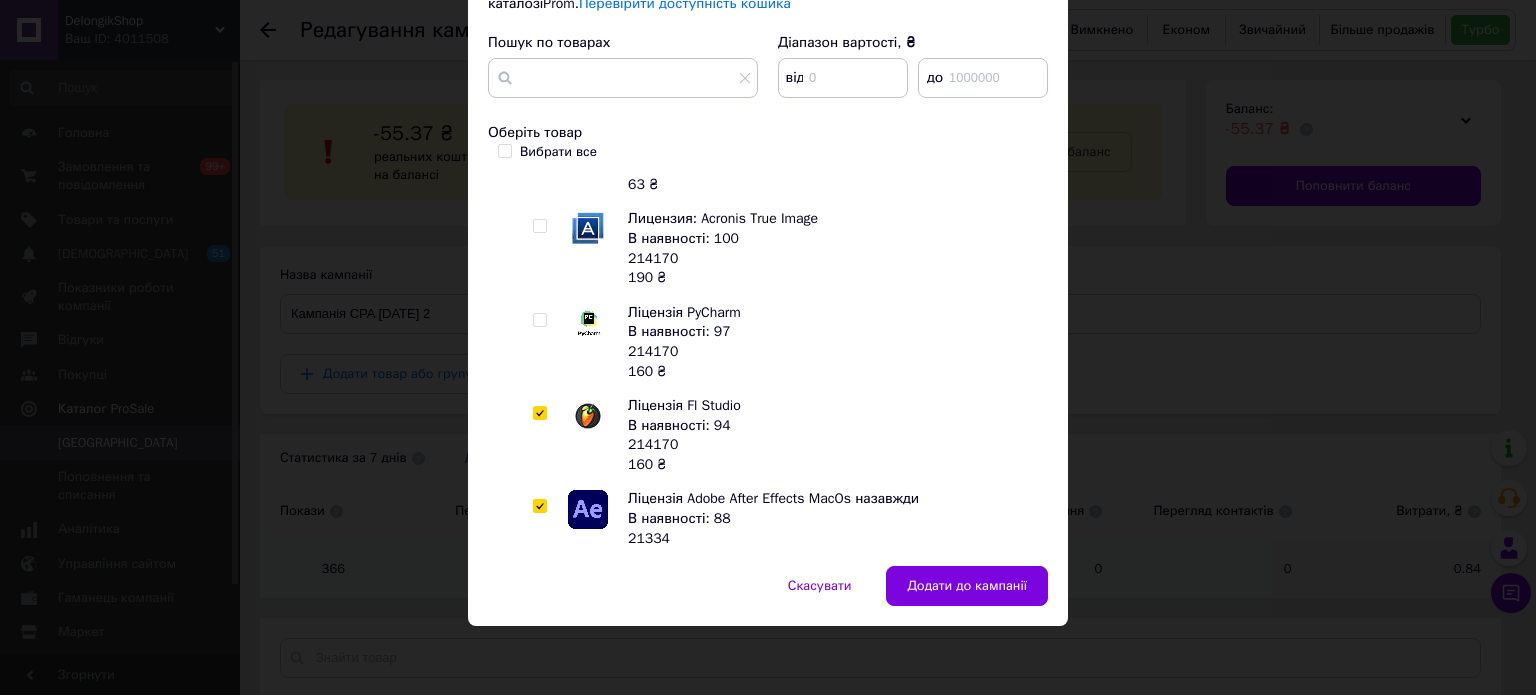 checkbox on "true" 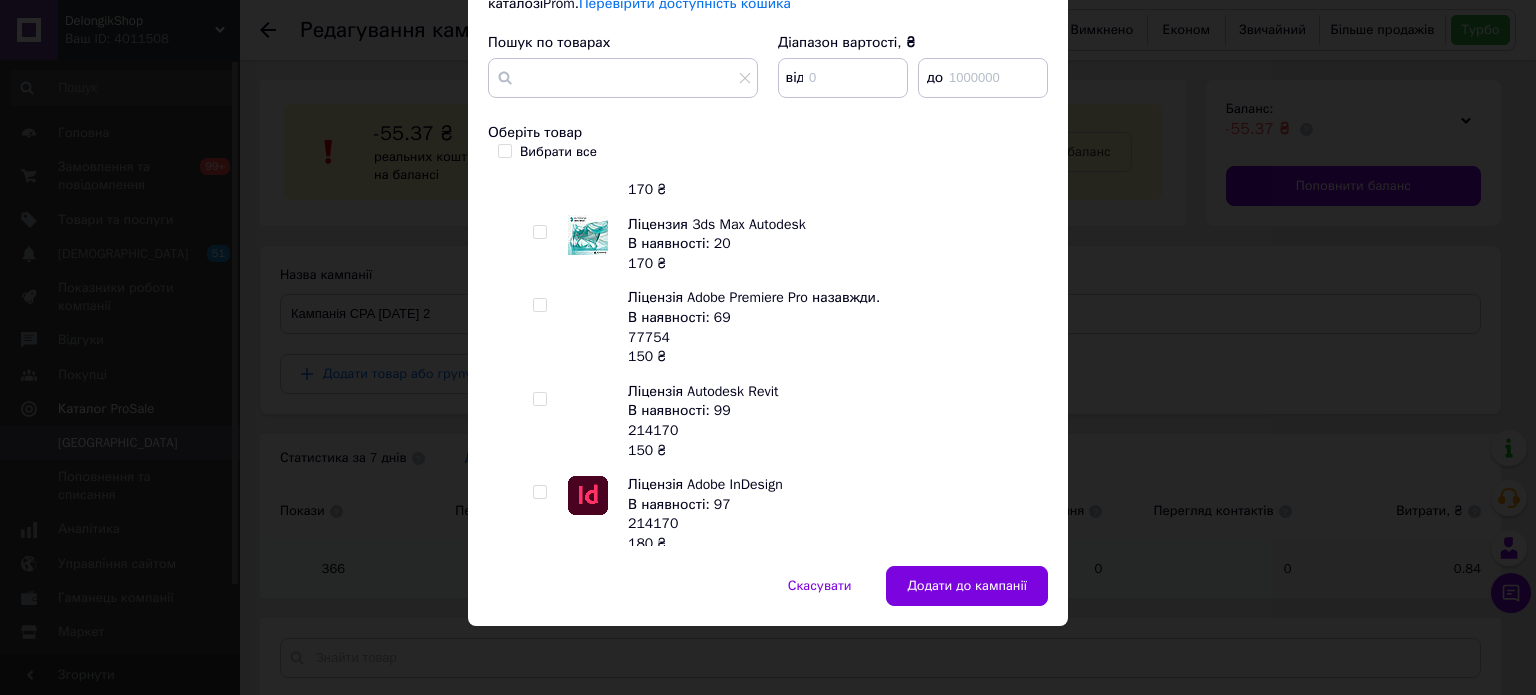 scroll, scrollTop: 544, scrollLeft: 0, axis: vertical 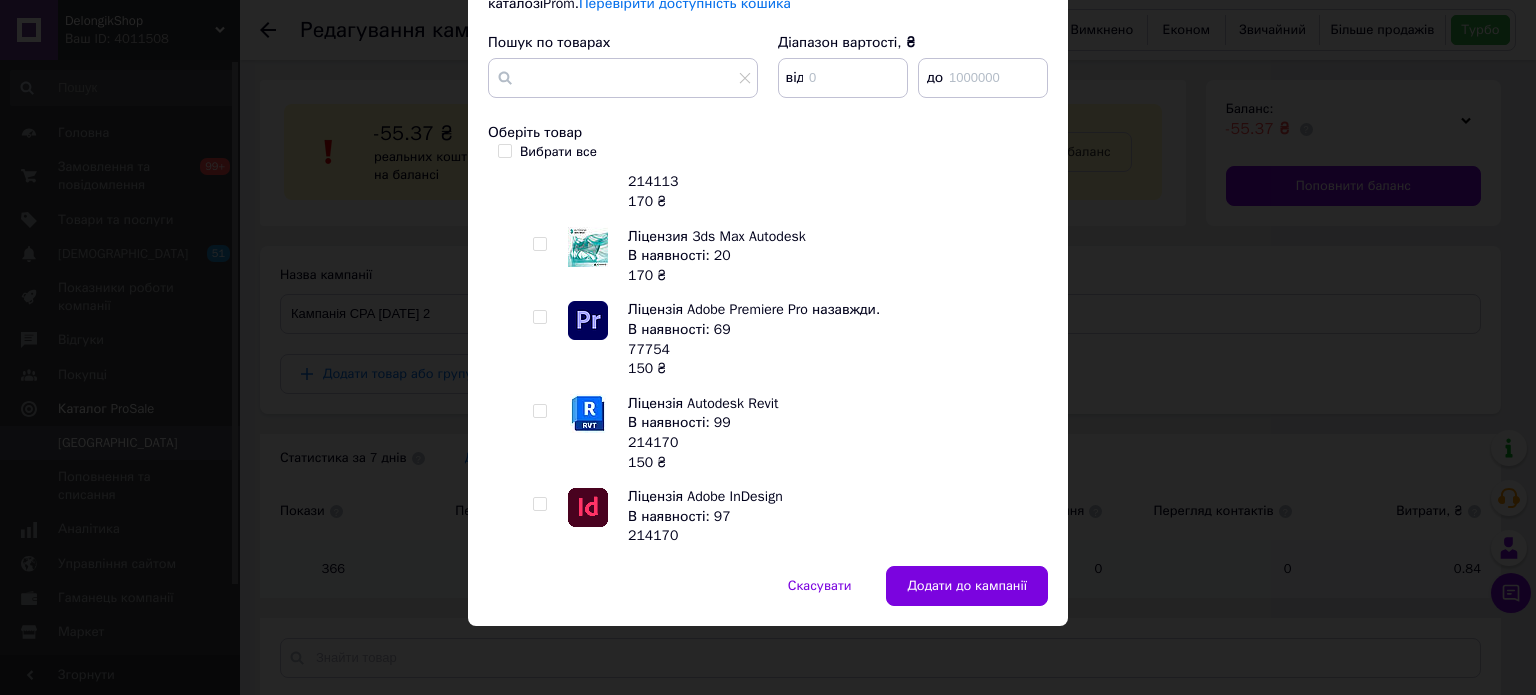 click at bounding box center [539, 317] 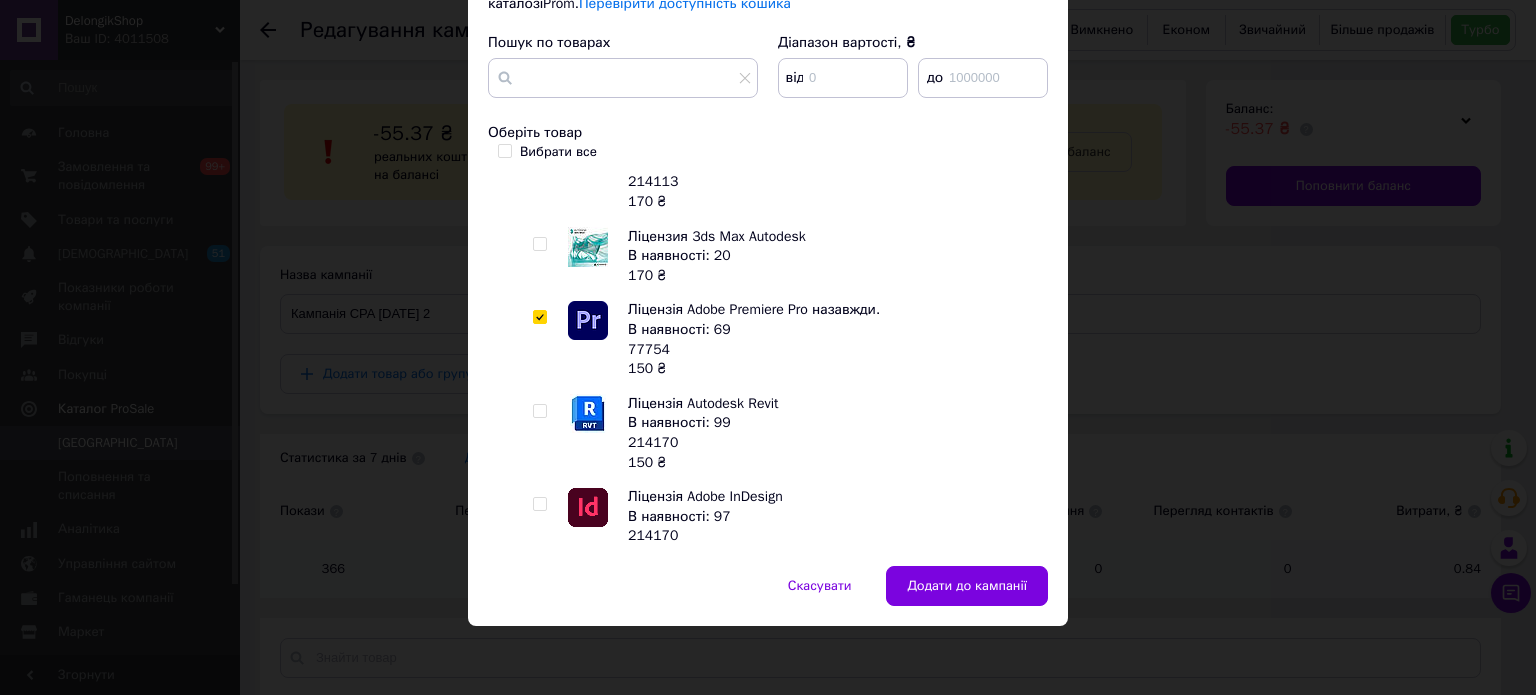 checkbox on "true" 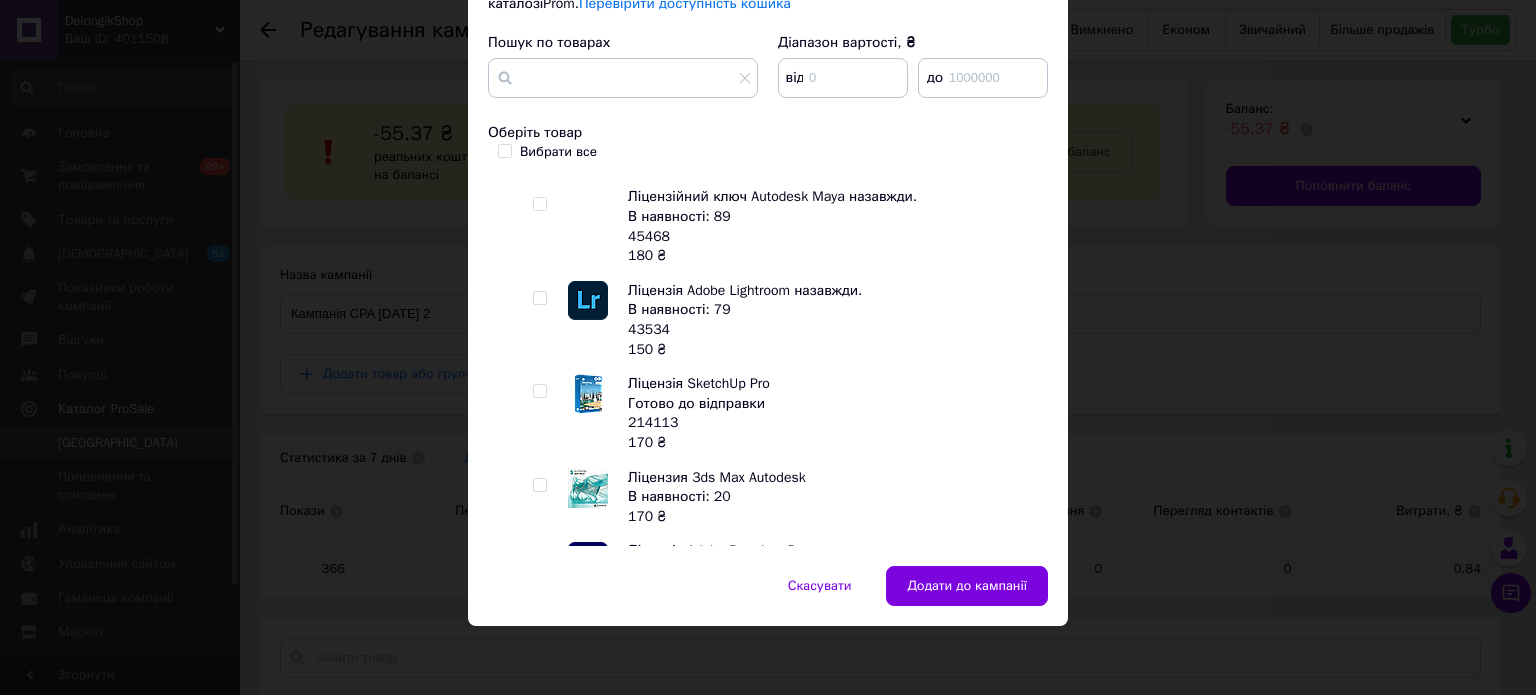 scroll, scrollTop: 301, scrollLeft: 0, axis: vertical 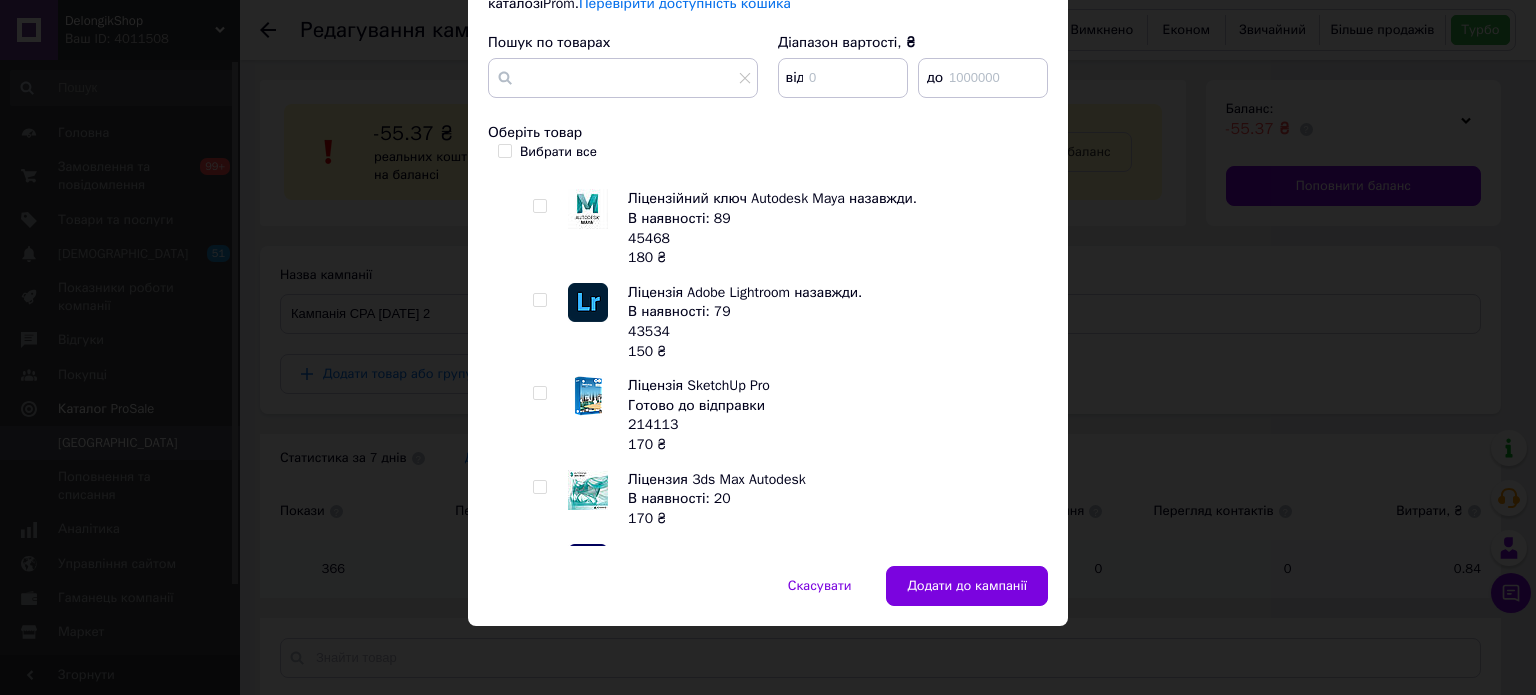 click at bounding box center (539, 300) 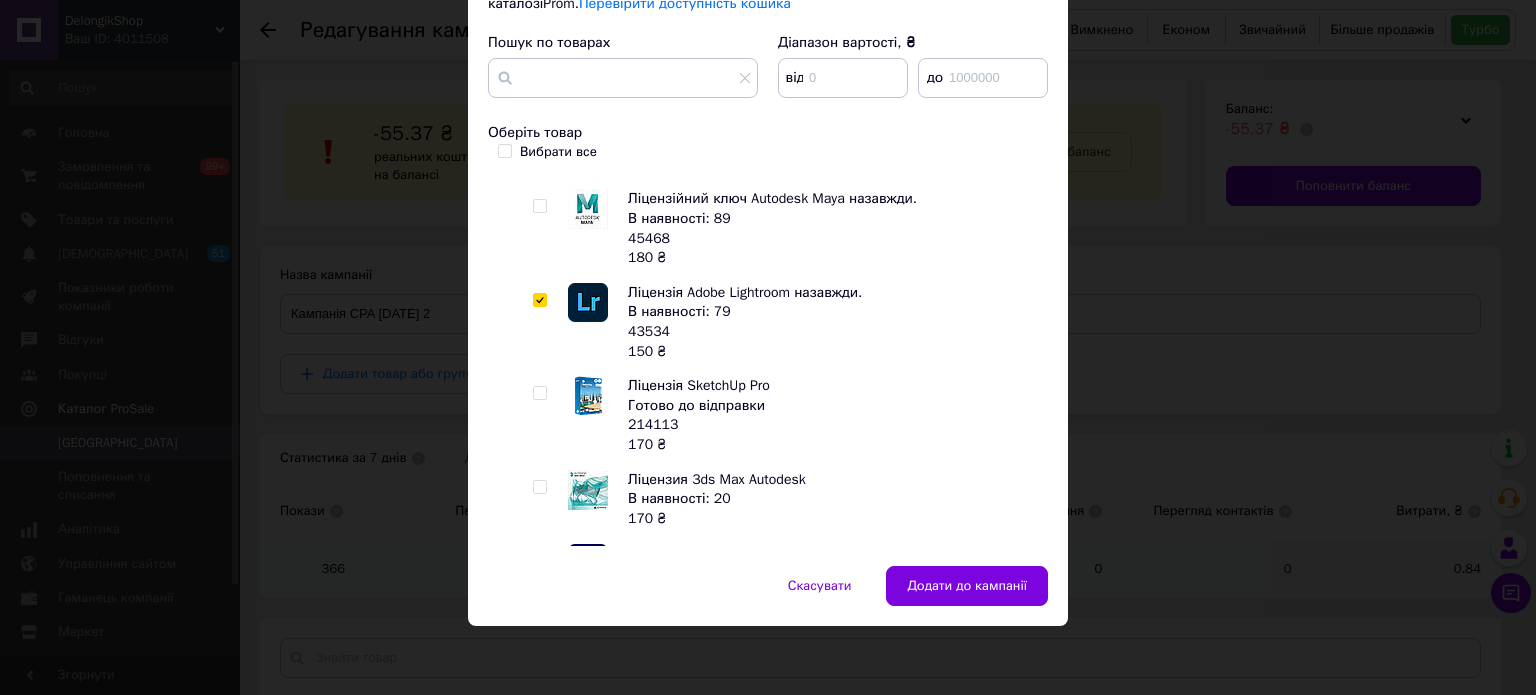 checkbox on "true" 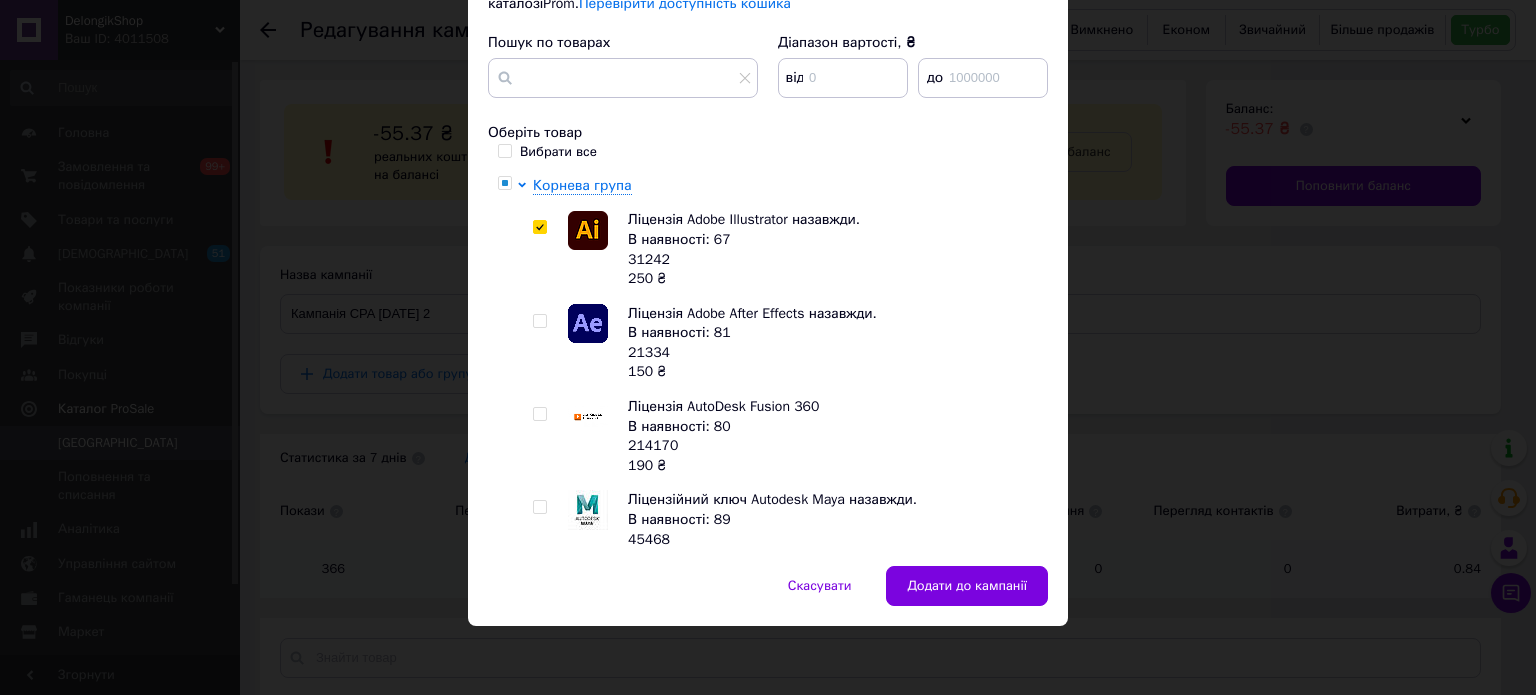 scroll, scrollTop: 0, scrollLeft: 0, axis: both 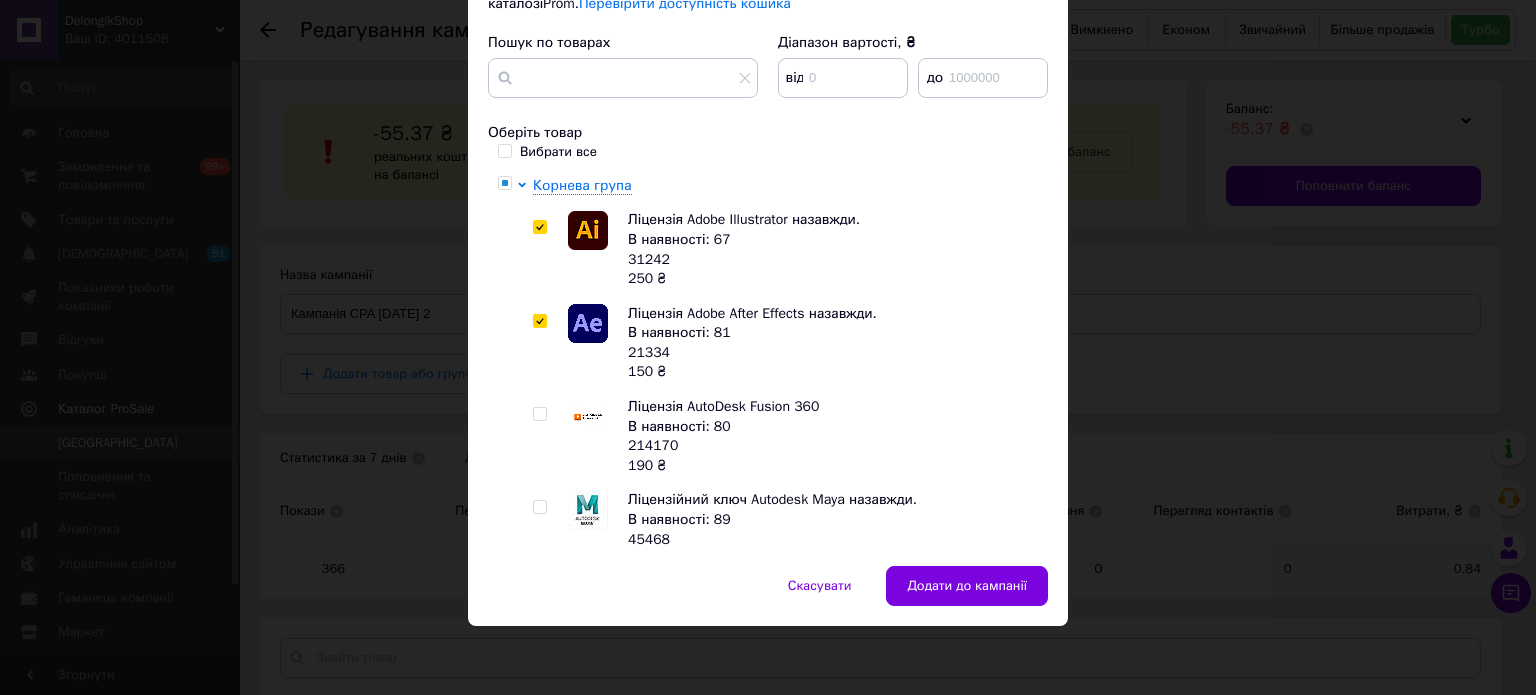 checkbox on "true" 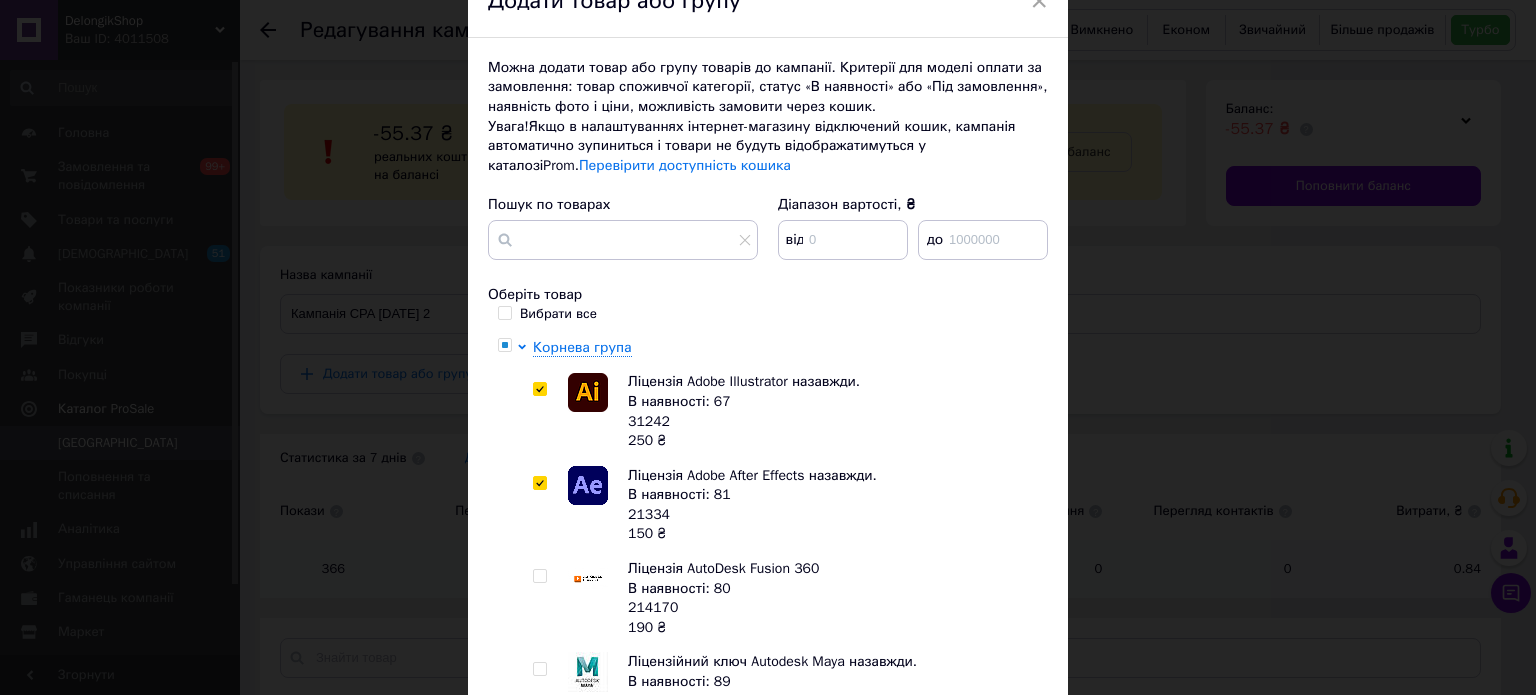 scroll, scrollTop: 266, scrollLeft: 0, axis: vertical 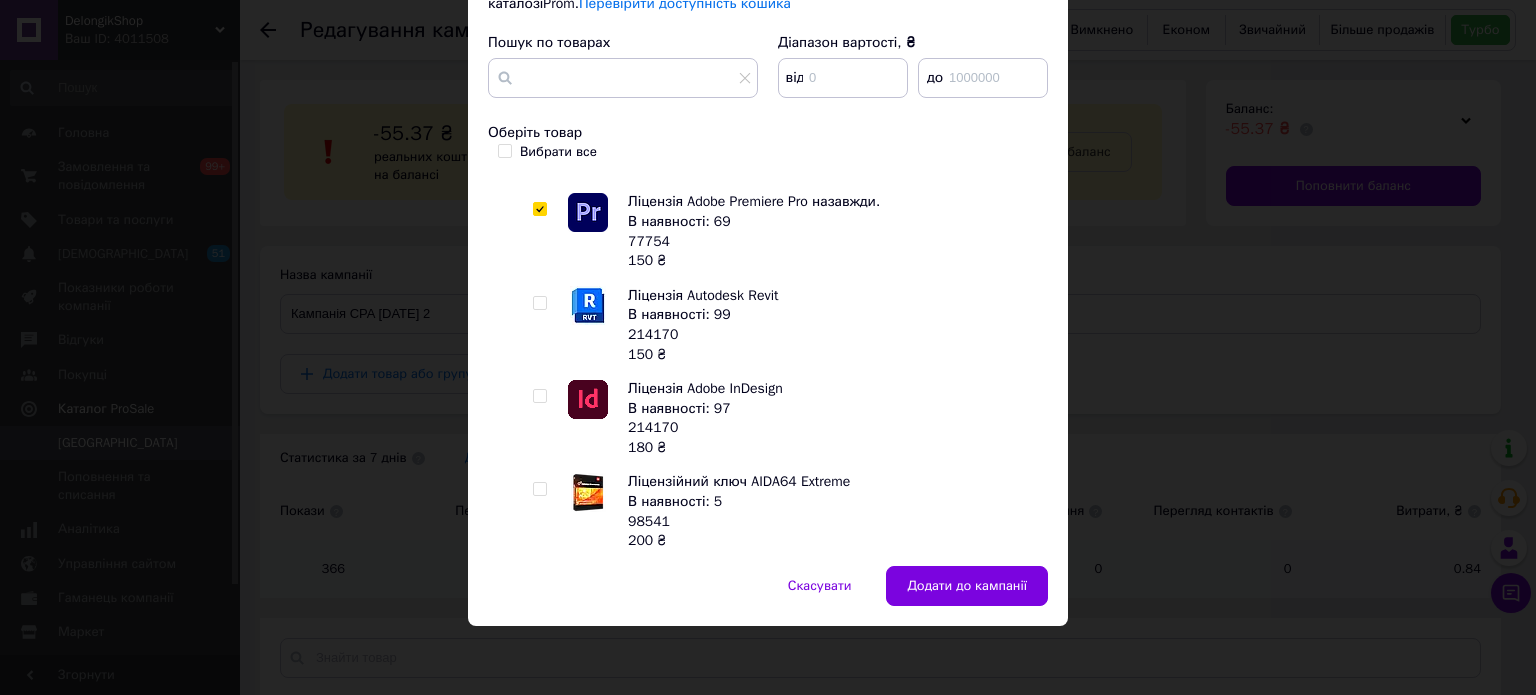 drag, startPoint x: 541, startPoint y: 385, endPoint x: 541, endPoint y: 396, distance: 11 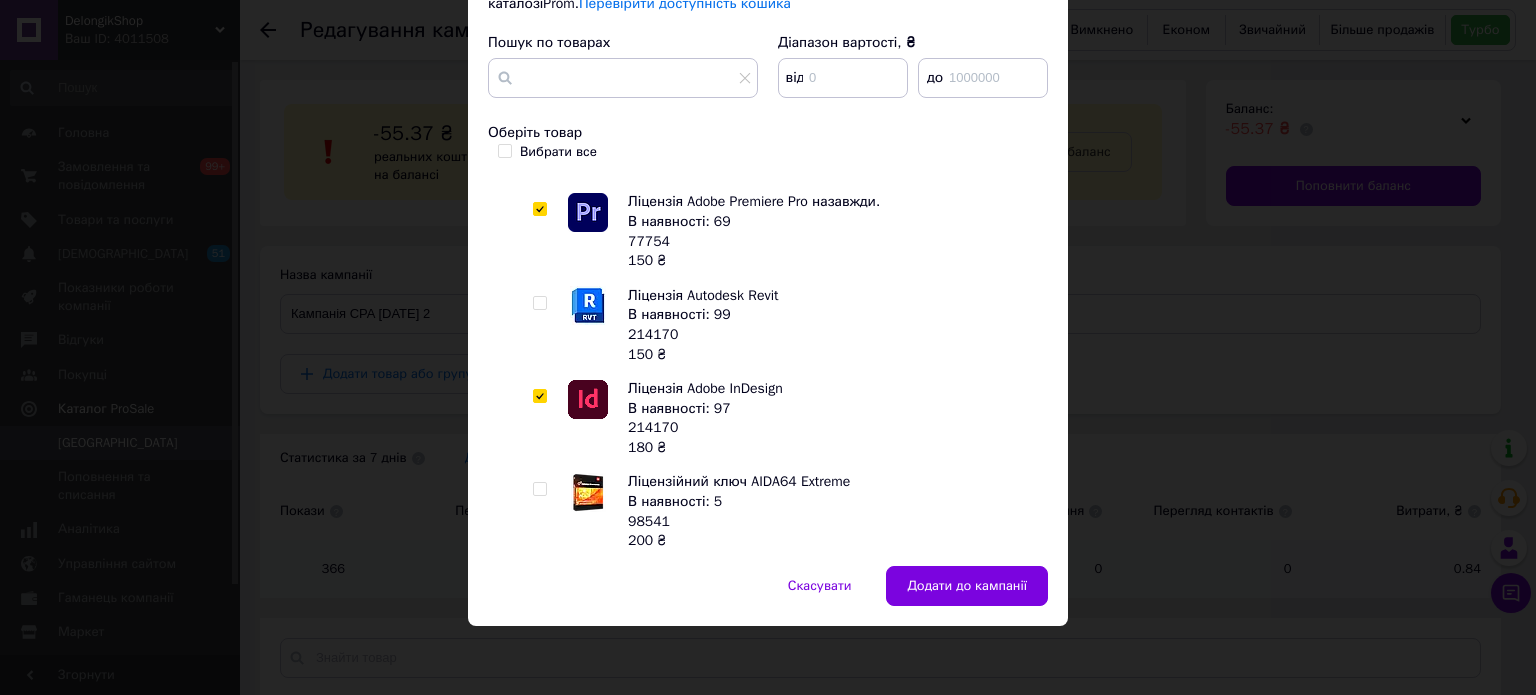 checkbox on "true" 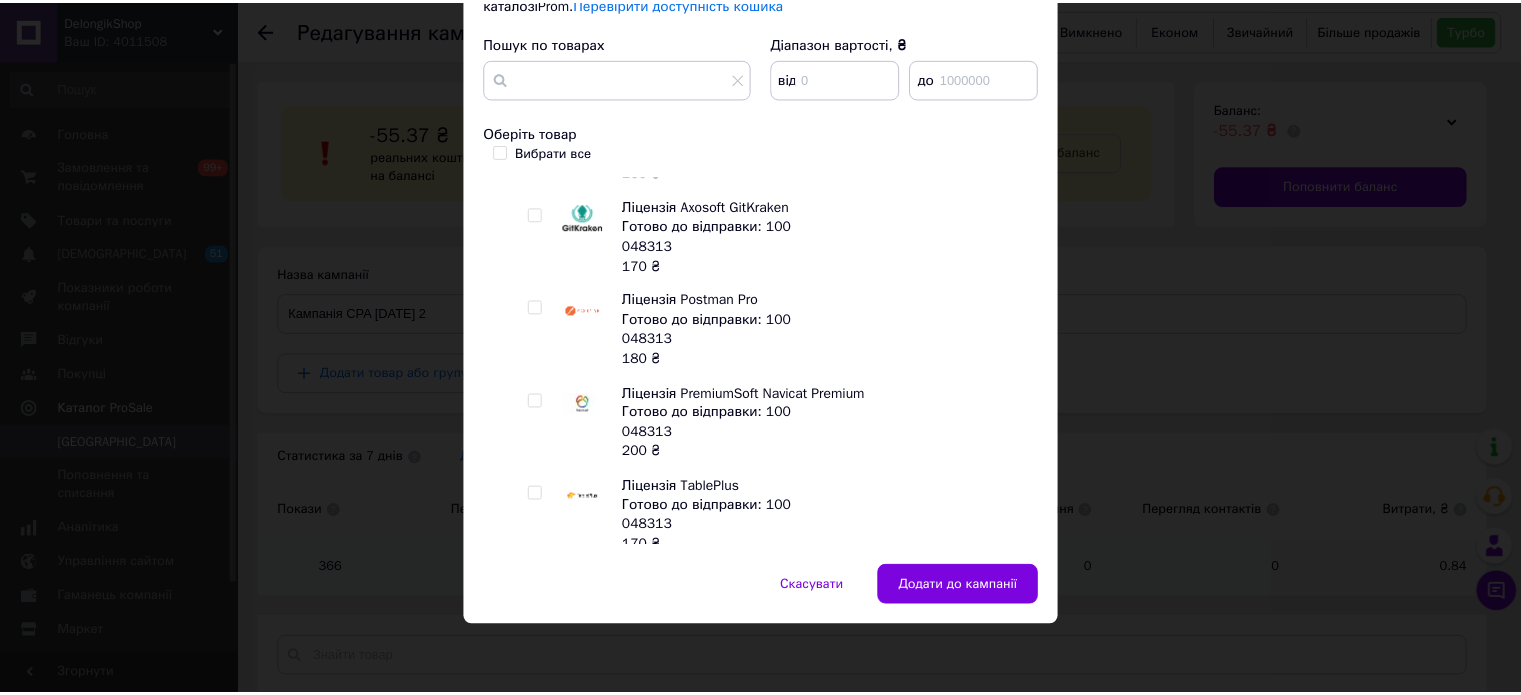 scroll, scrollTop: 4772, scrollLeft: 0, axis: vertical 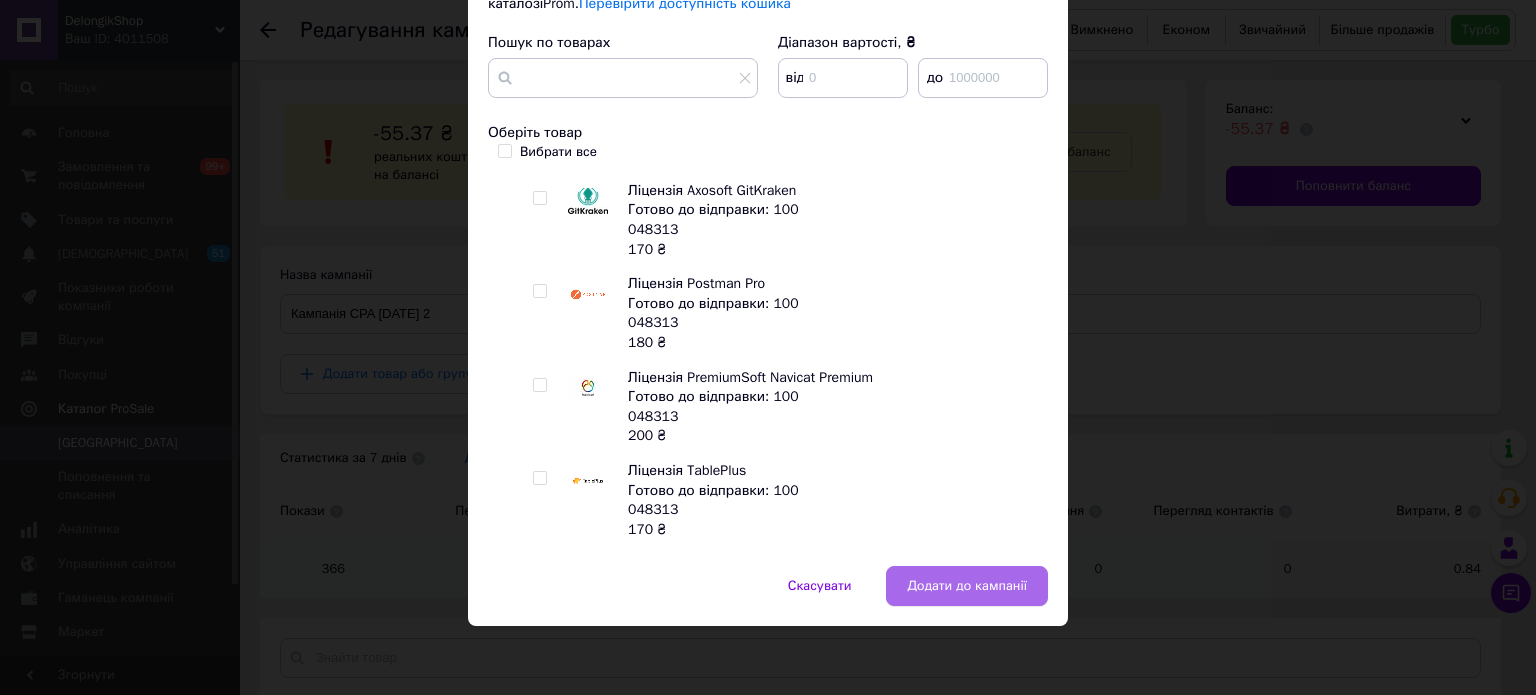 click on "Додати до кампанії" at bounding box center (967, 586) 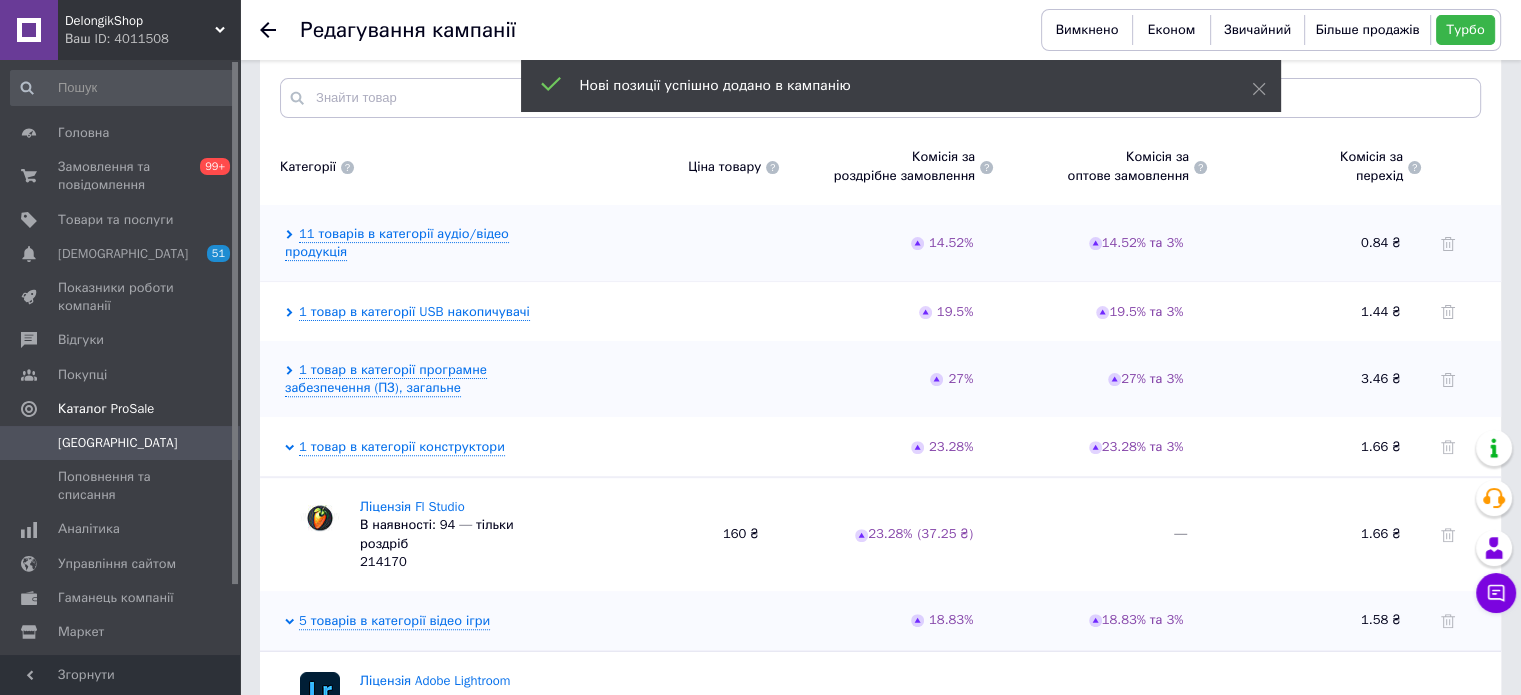 scroll, scrollTop: 562, scrollLeft: 0, axis: vertical 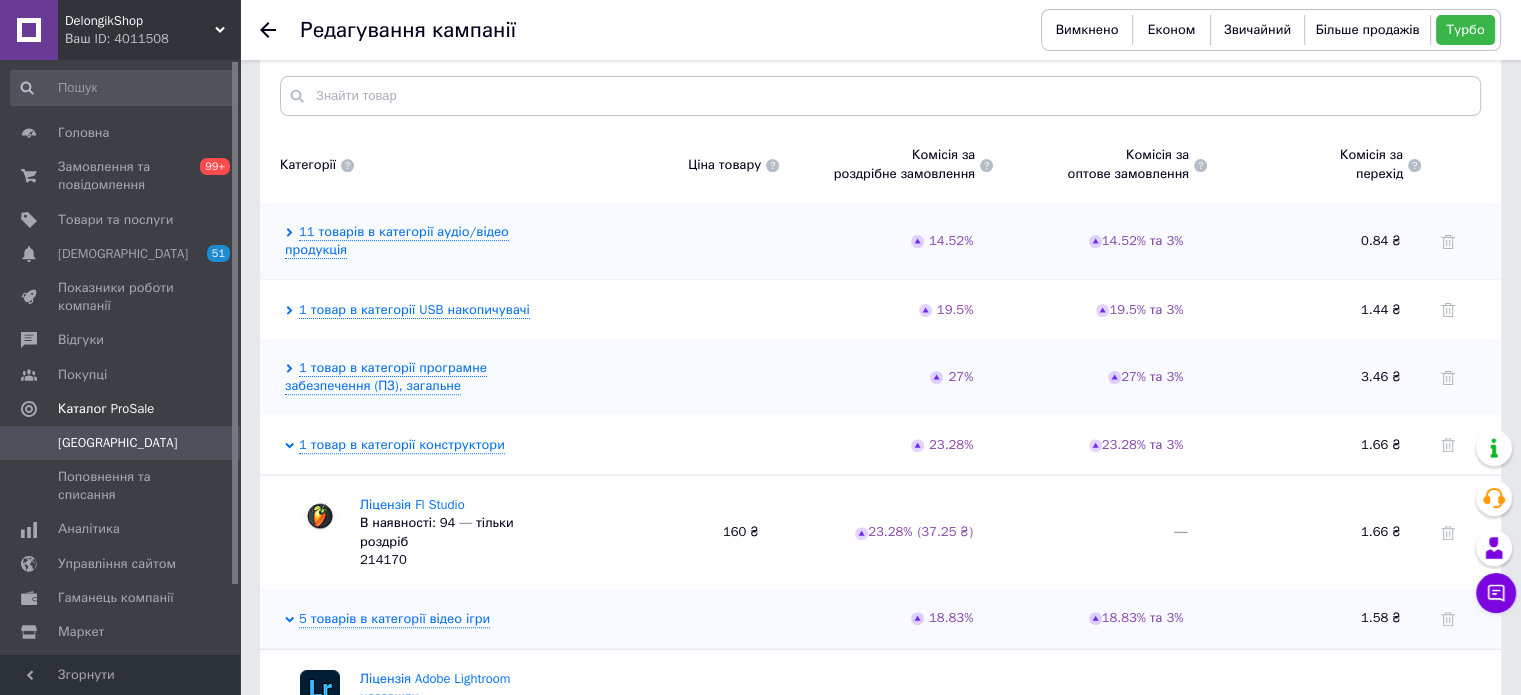 click on "[GEOGRAPHIC_DATA]" at bounding box center (123, 443) 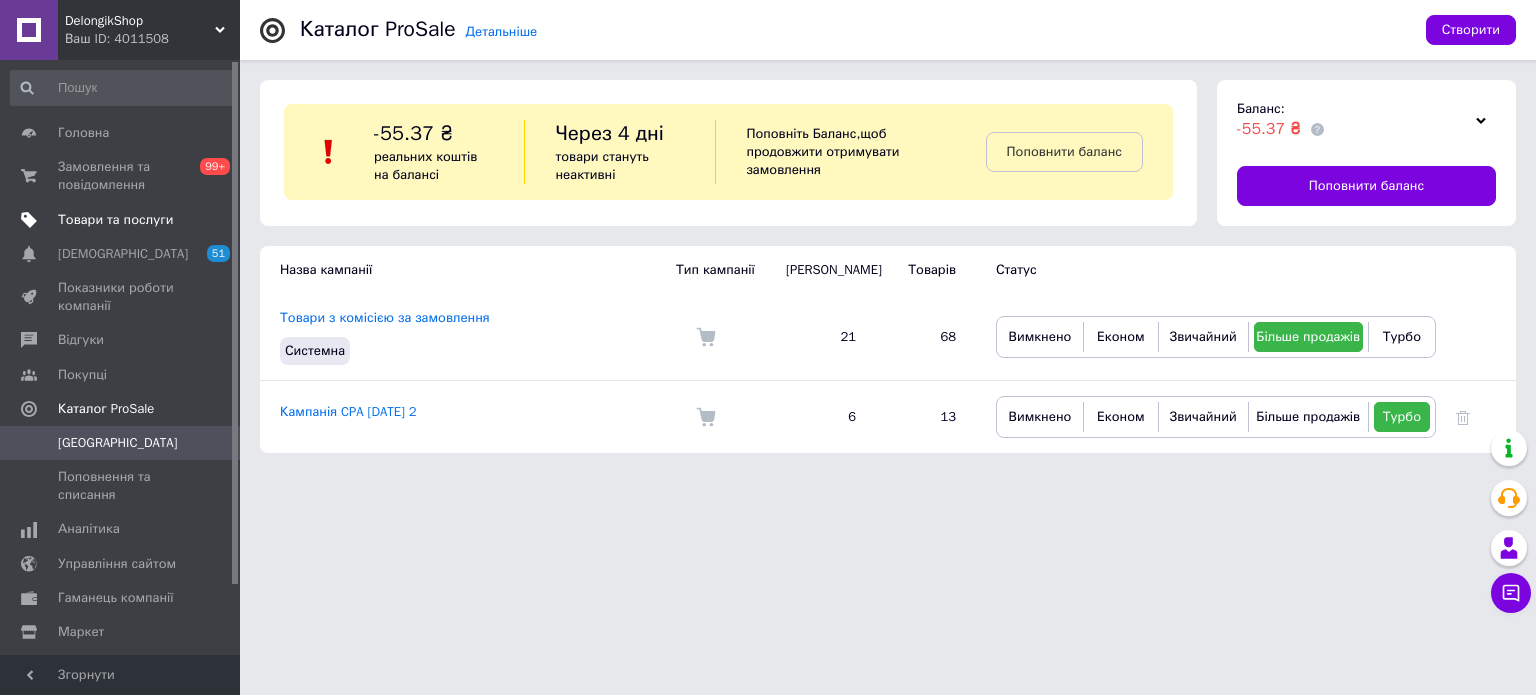click on "Товари та послуги" at bounding box center (123, 220) 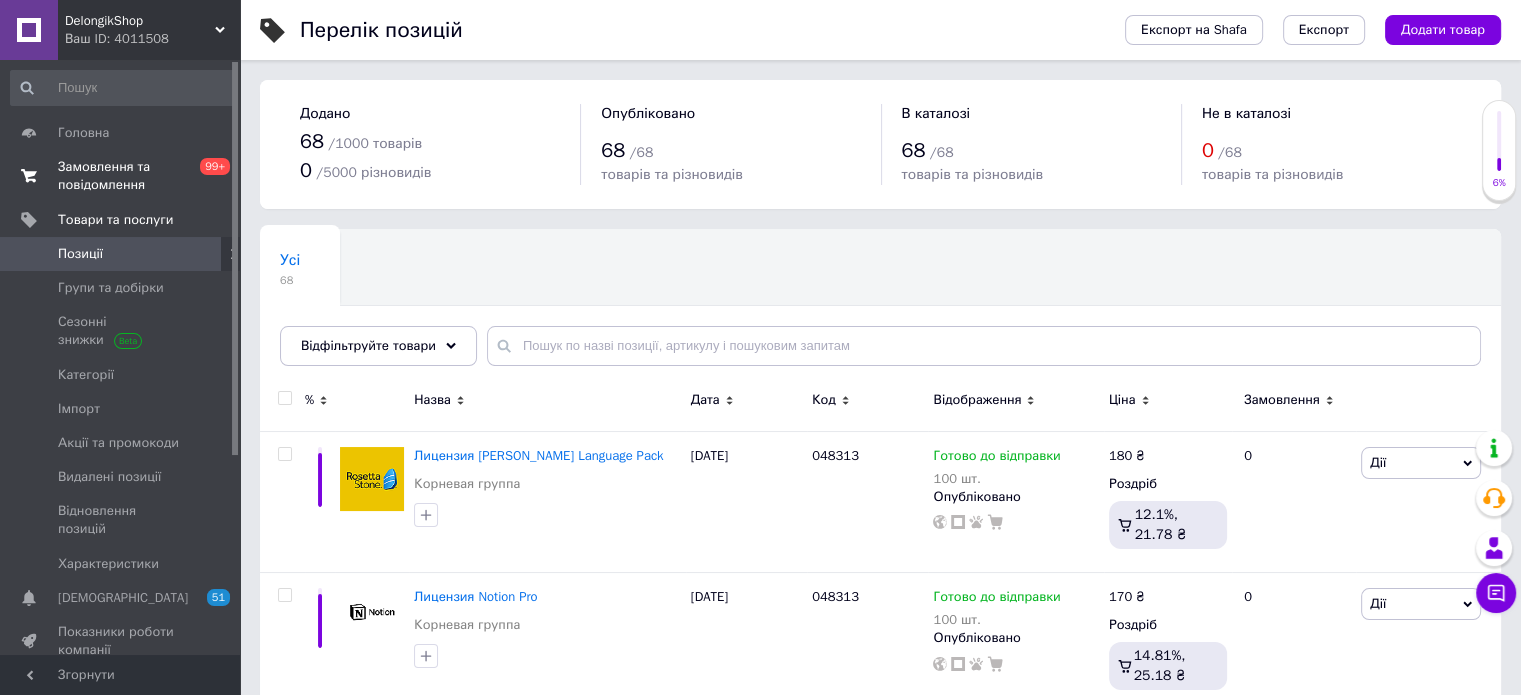 click on "Замовлення та повідомлення 0 99+" at bounding box center (123, 176) 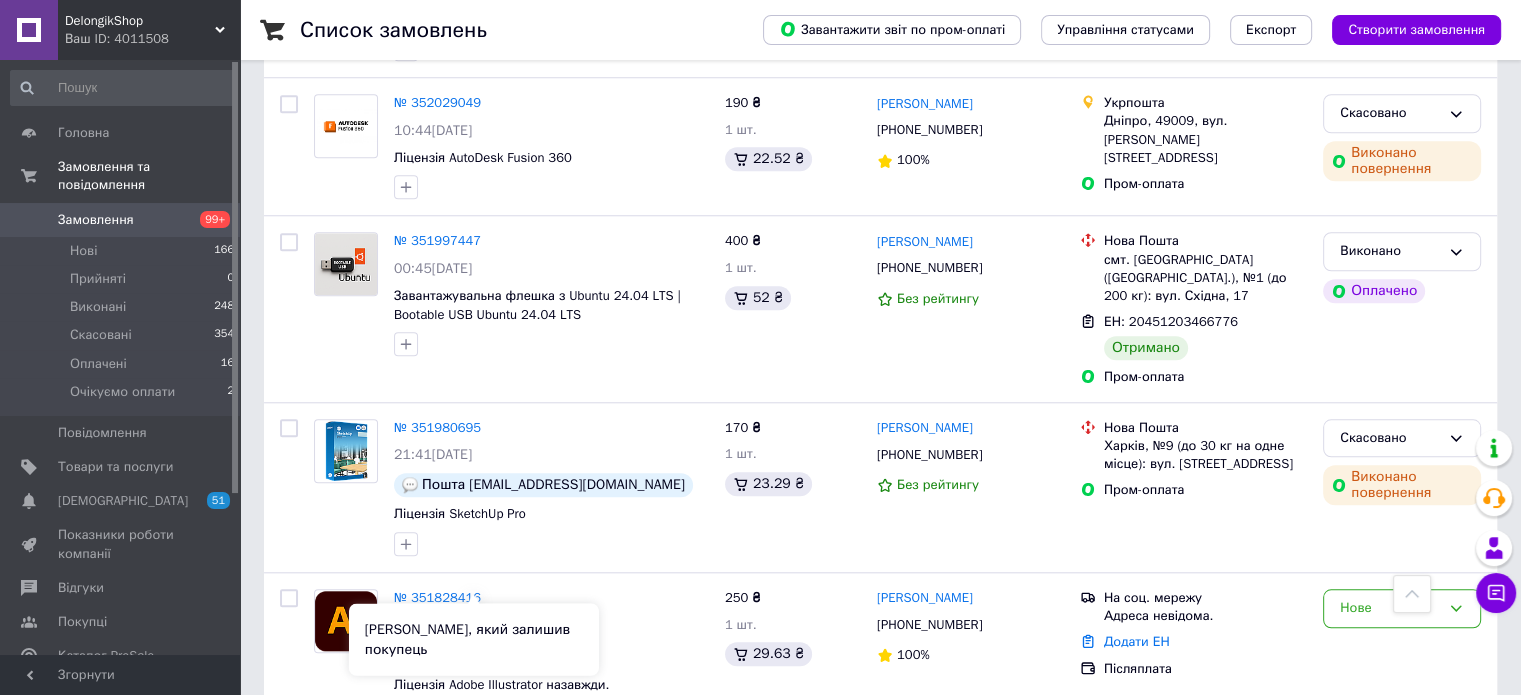 scroll, scrollTop: 1743, scrollLeft: 0, axis: vertical 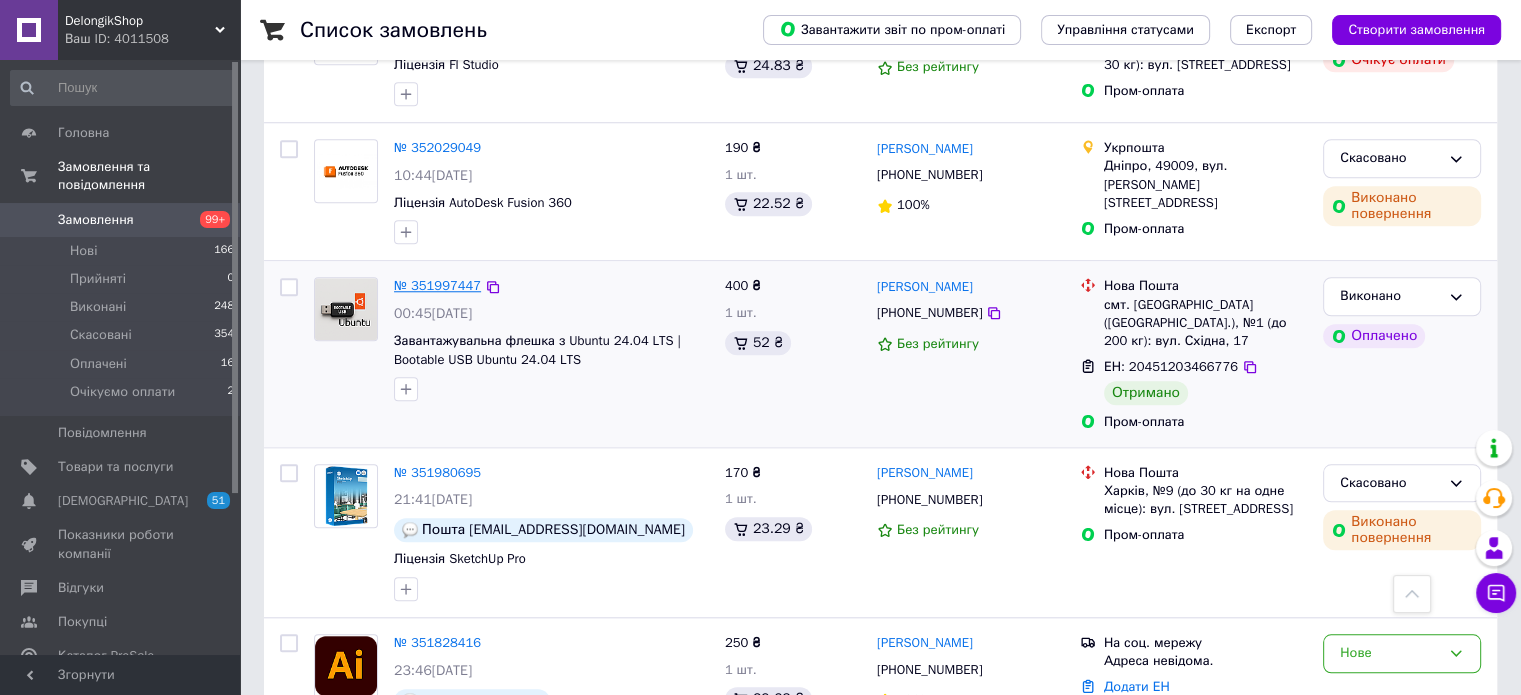 click on "№ 351997447" at bounding box center (437, 285) 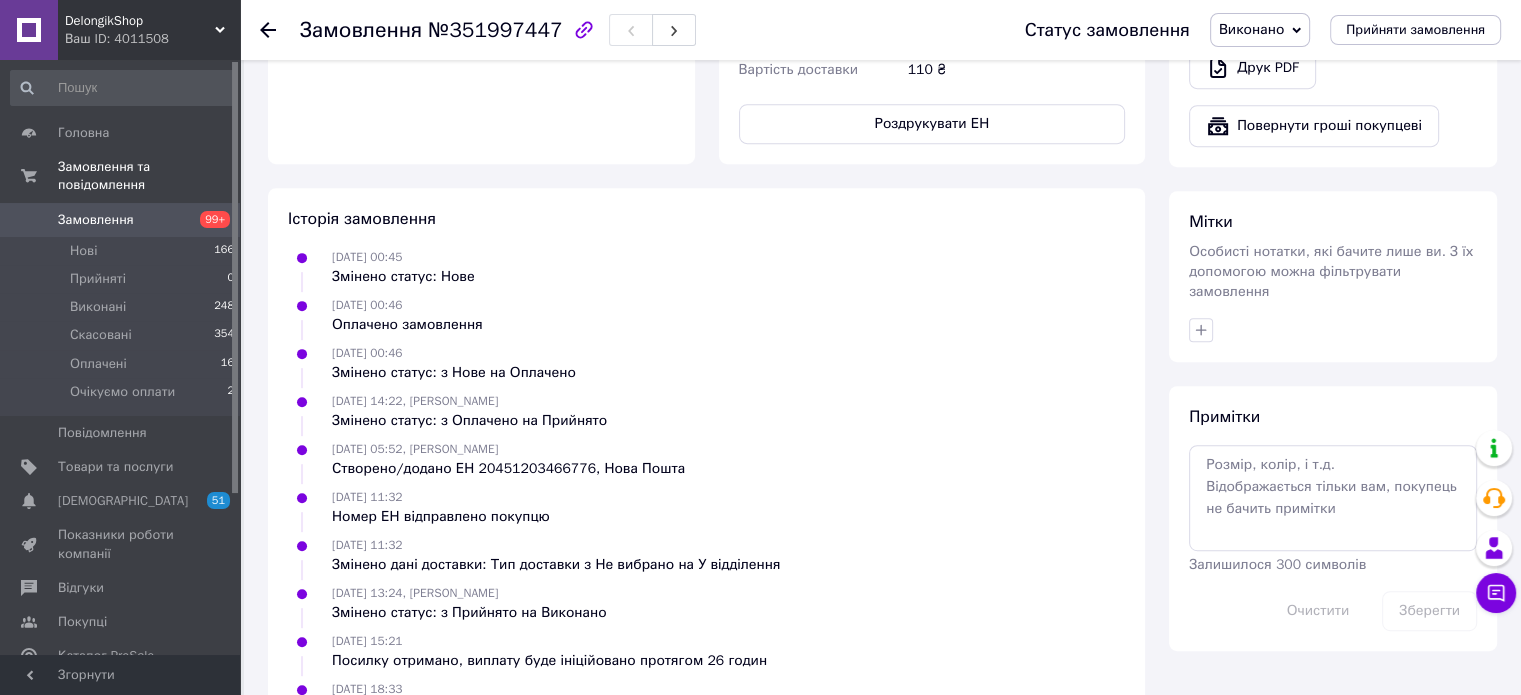 scroll, scrollTop: 916, scrollLeft: 0, axis: vertical 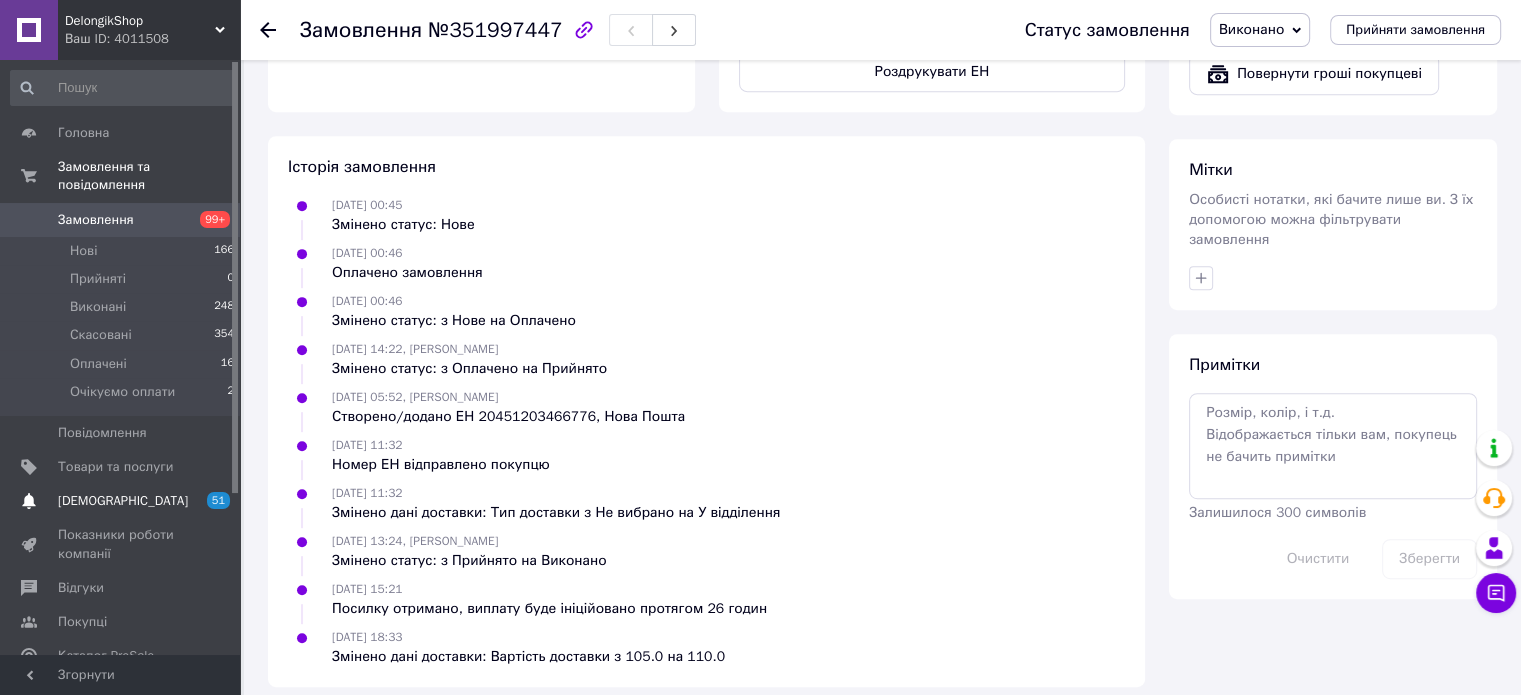 click on "[DEMOGRAPHIC_DATA]" at bounding box center (121, 501) 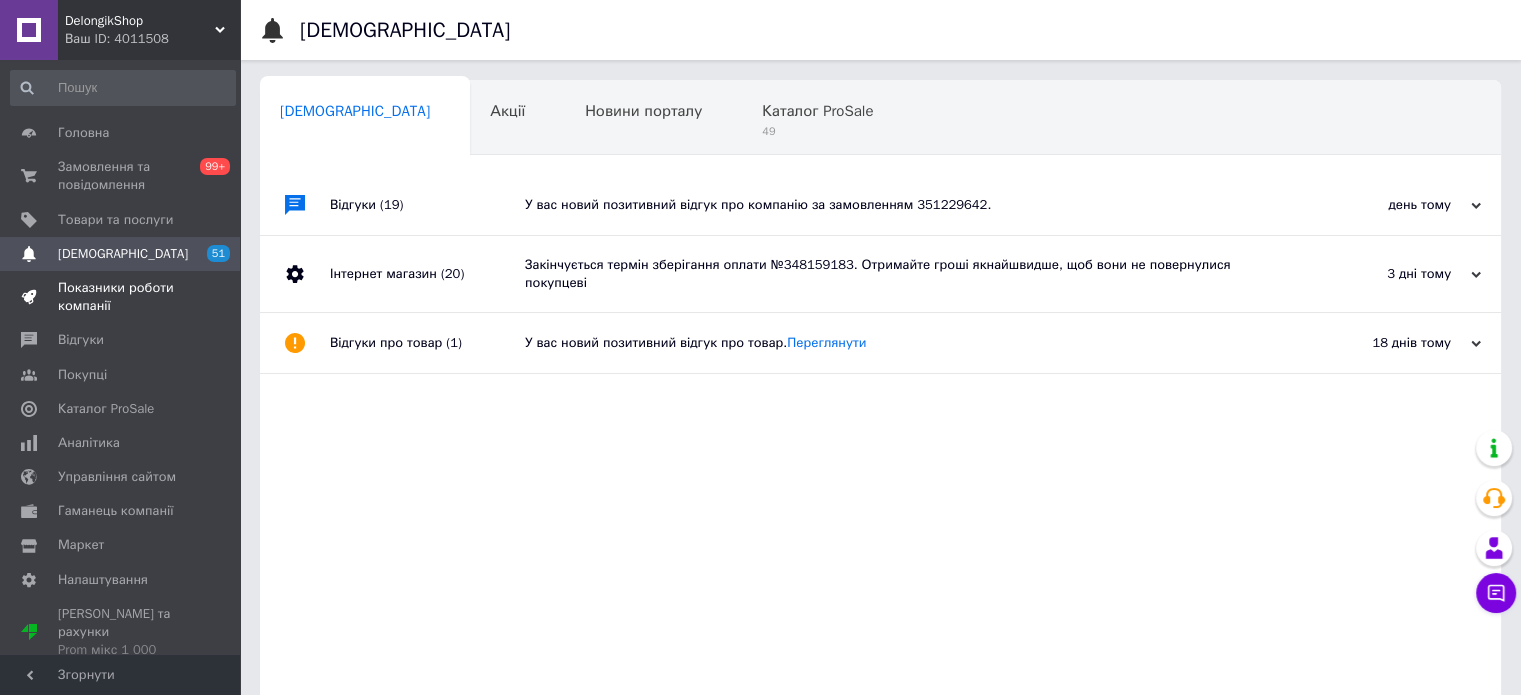 click on "Показники роботи компанії" at bounding box center (121, 297) 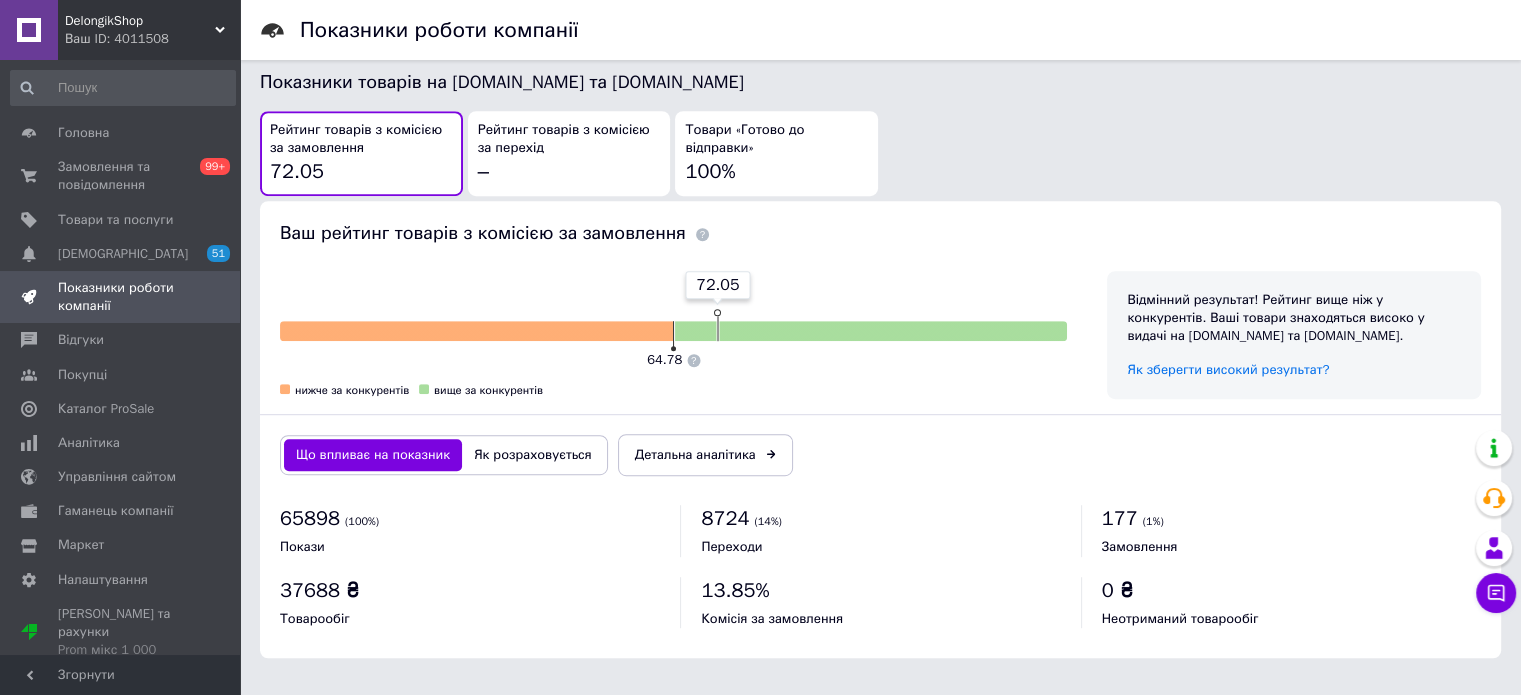 scroll, scrollTop: 1072, scrollLeft: 0, axis: vertical 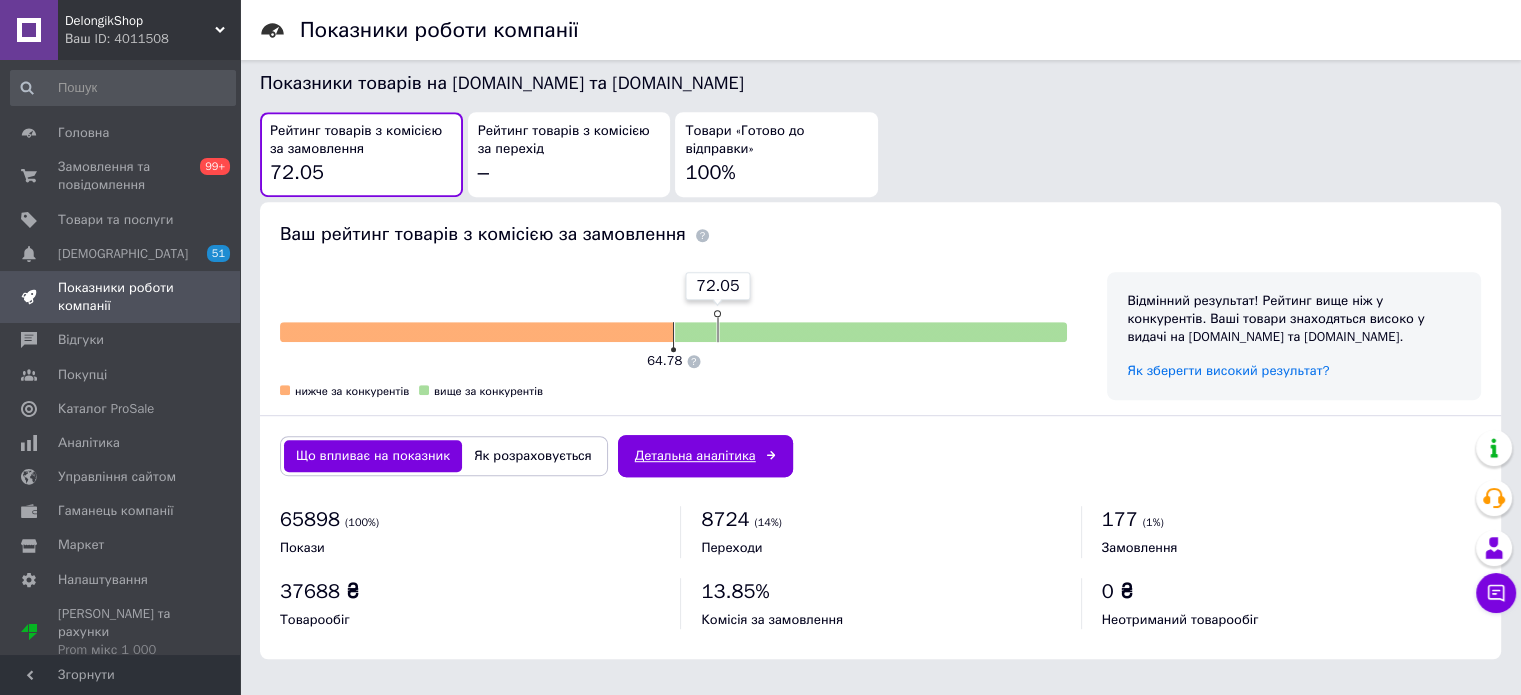 click on "Детальна аналітика" at bounding box center [705, 456] 